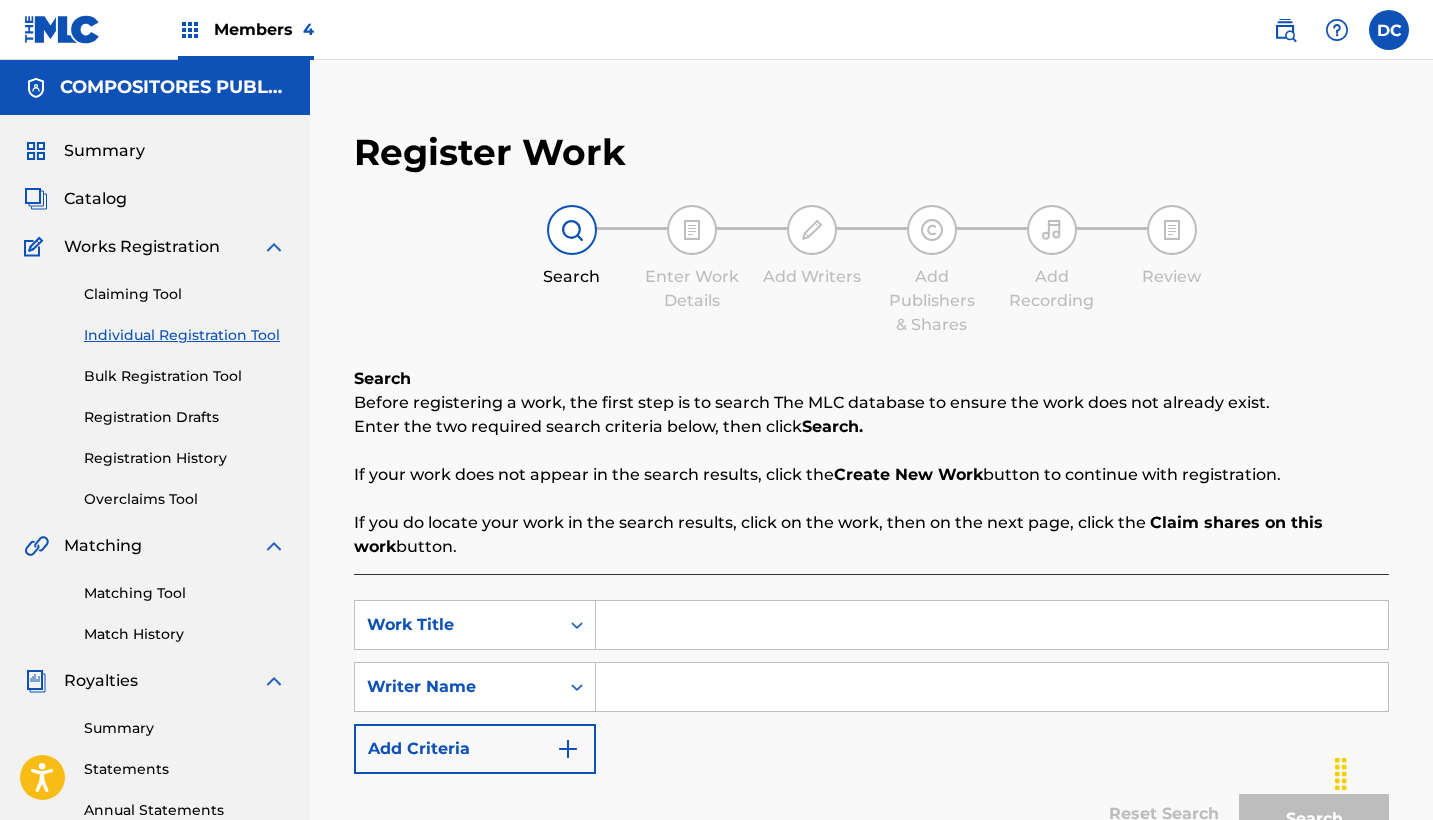 scroll, scrollTop: 0, scrollLeft: 0, axis: both 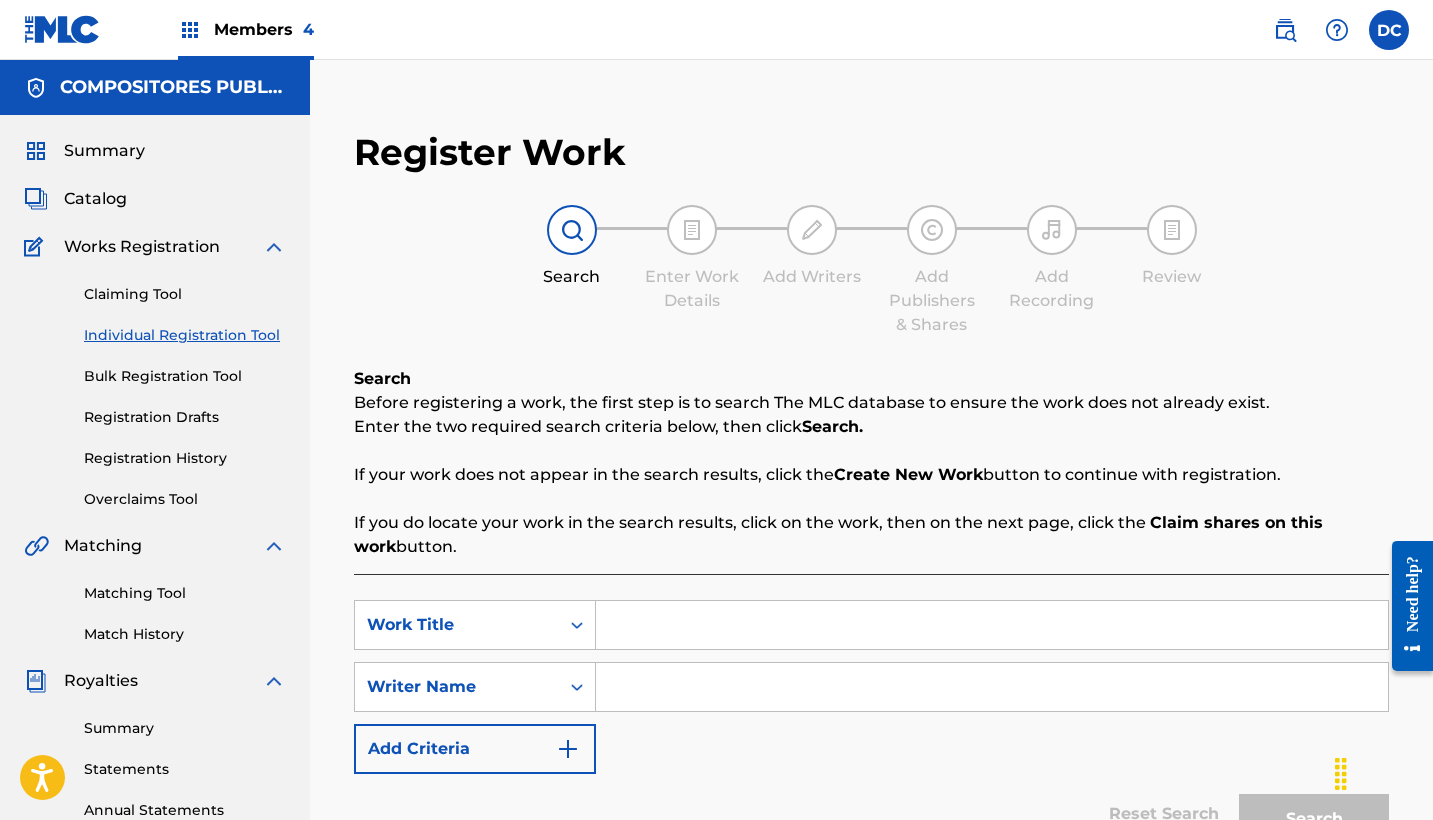 click at bounding box center (992, 625) 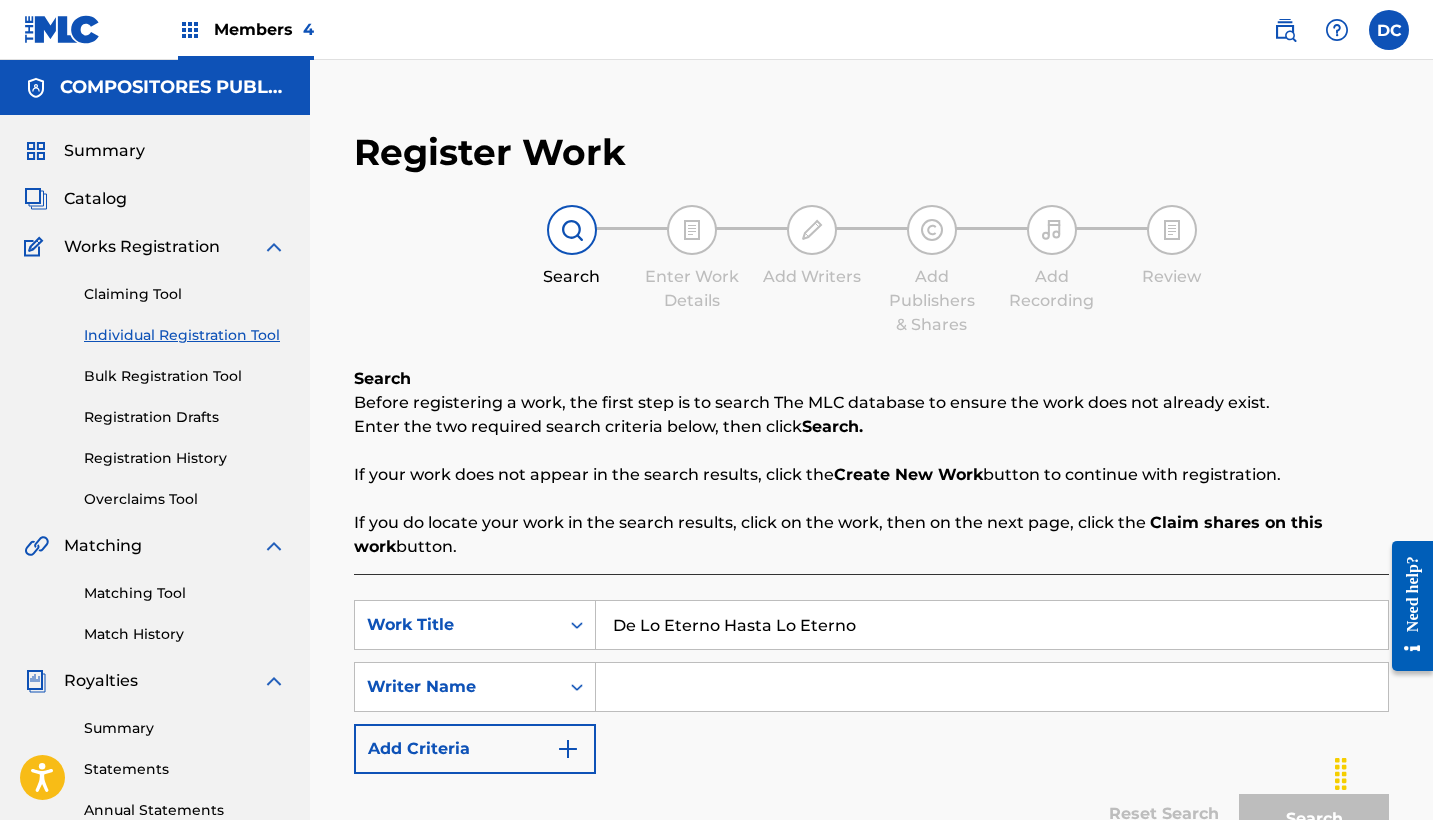 type on "De Lo Eterno Hasta Lo Eterno" 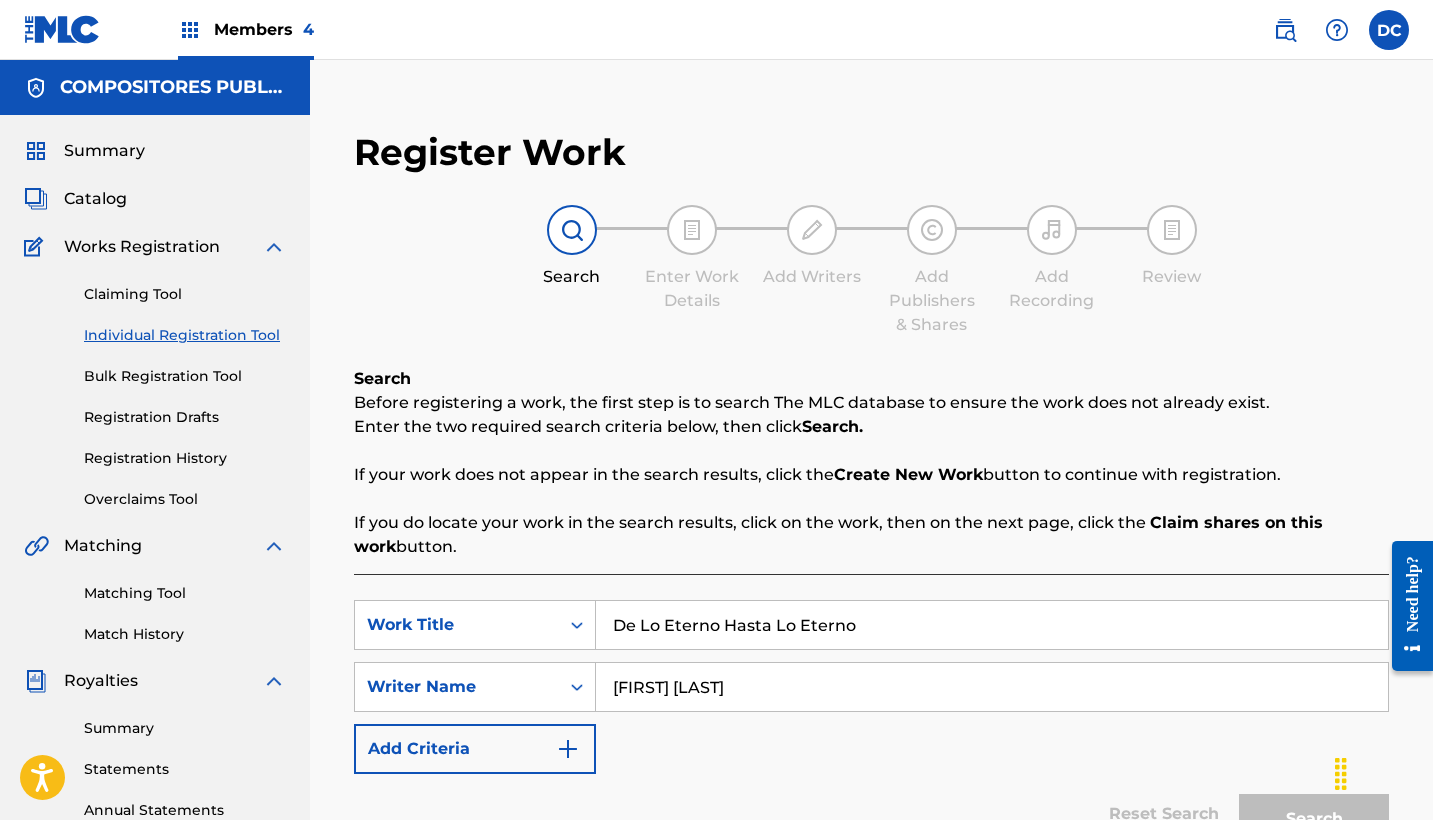 type on "[FIRST] [LAST]" 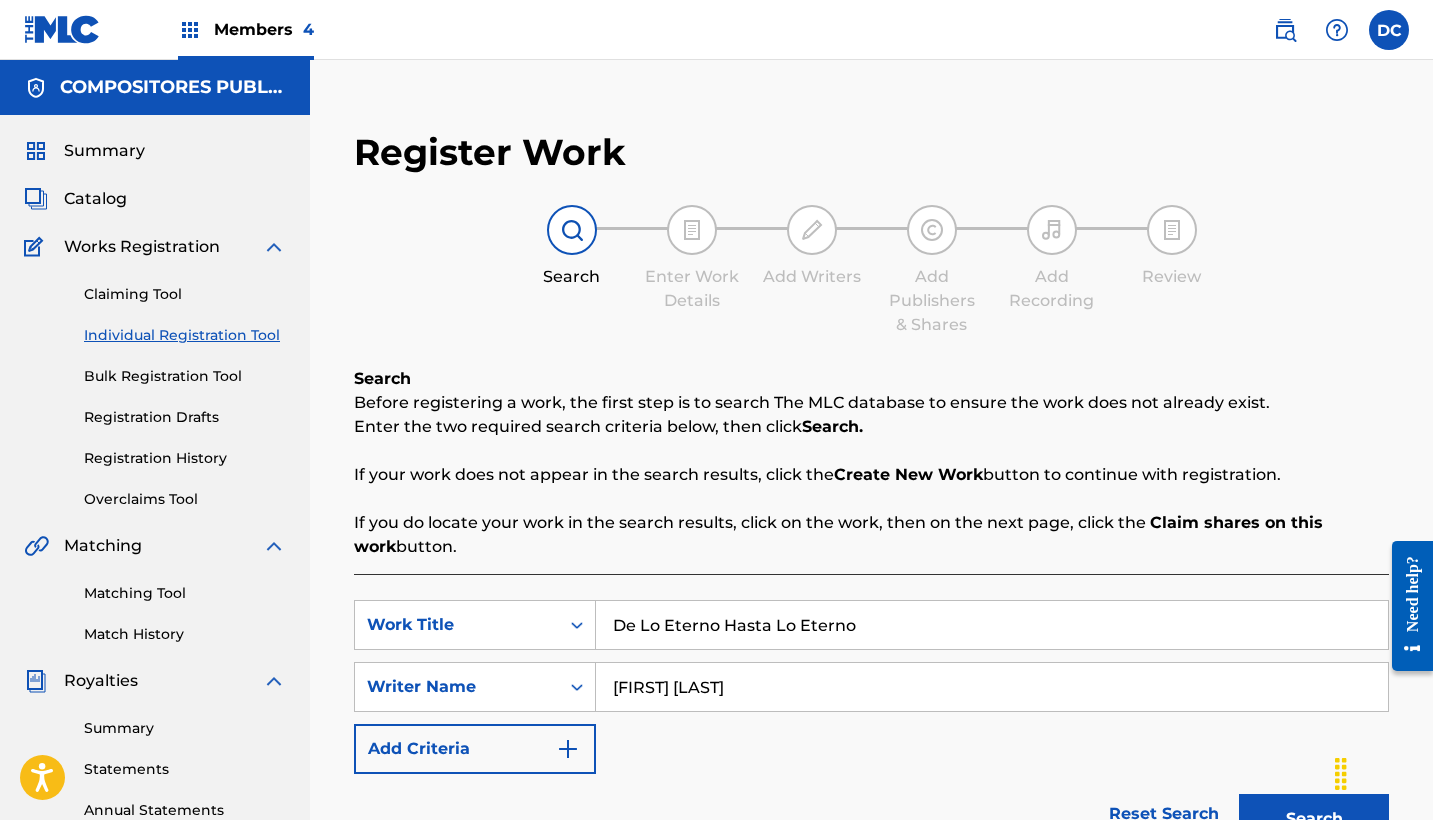 scroll, scrollTop: 0, scrollLeft: 0, axis: both 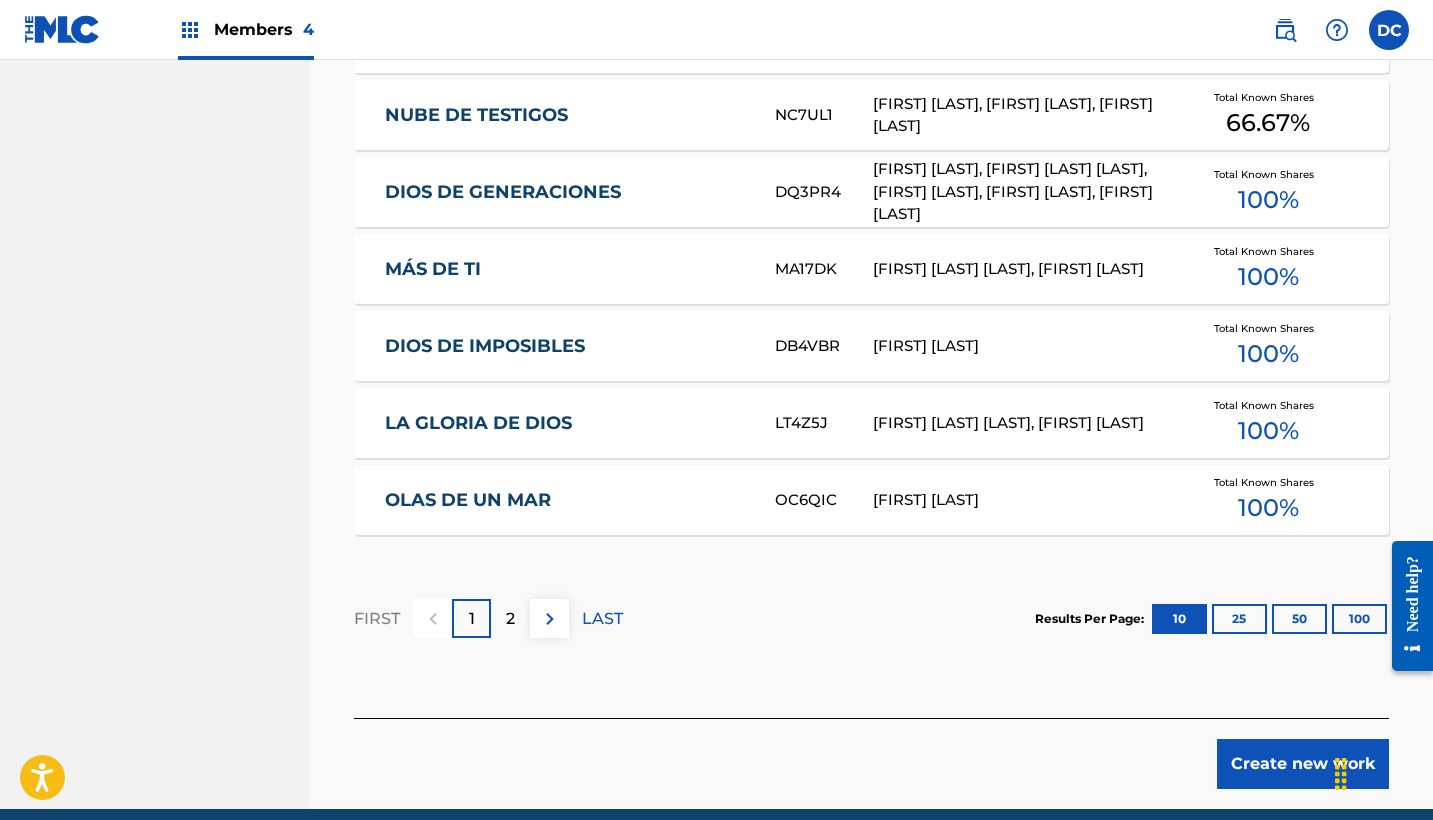 click on "Create new work" at bounding box center (1303, 764) 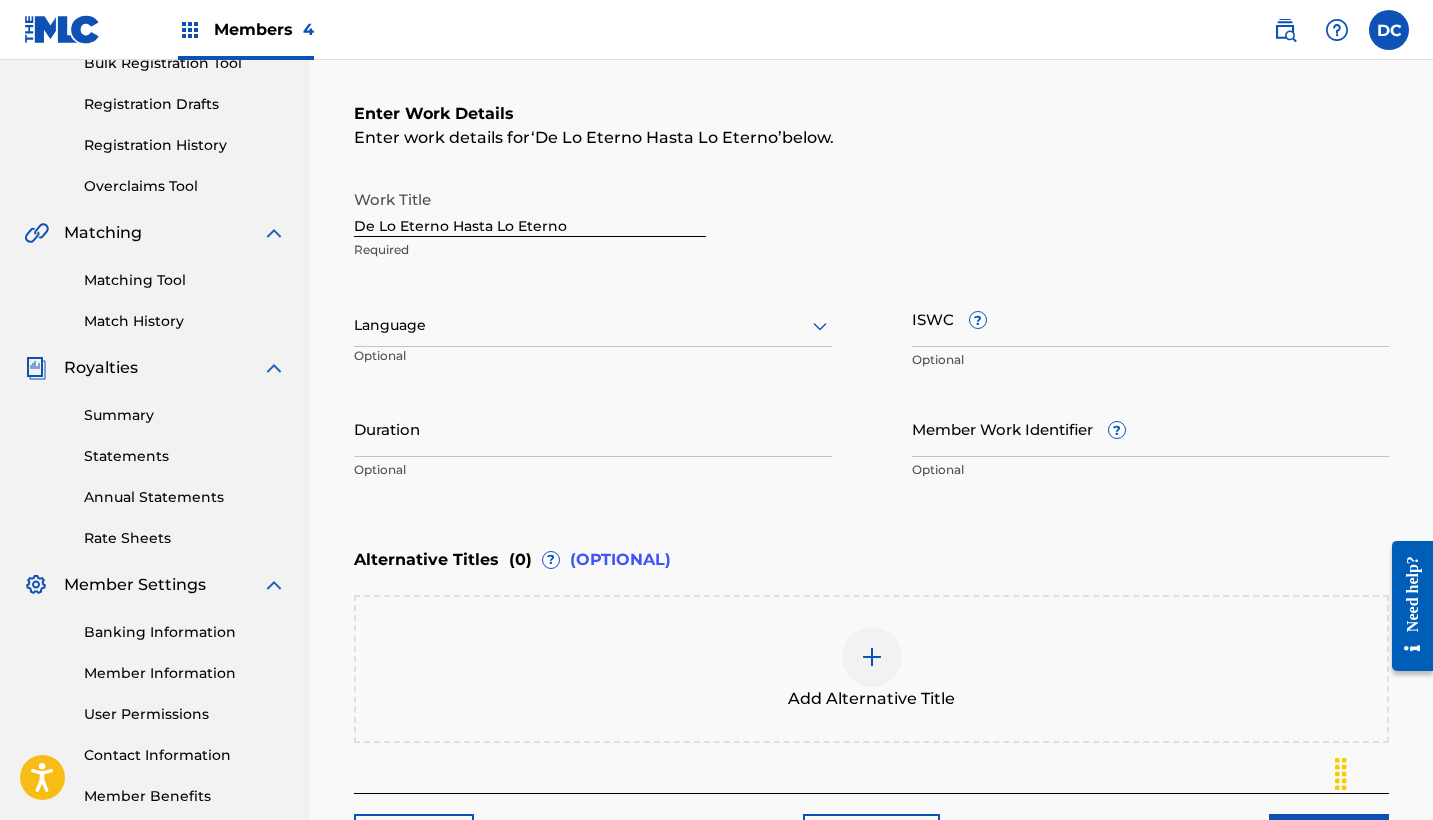 scroll, scrollTop: 268, scrollLeft: 0, axis: vertical 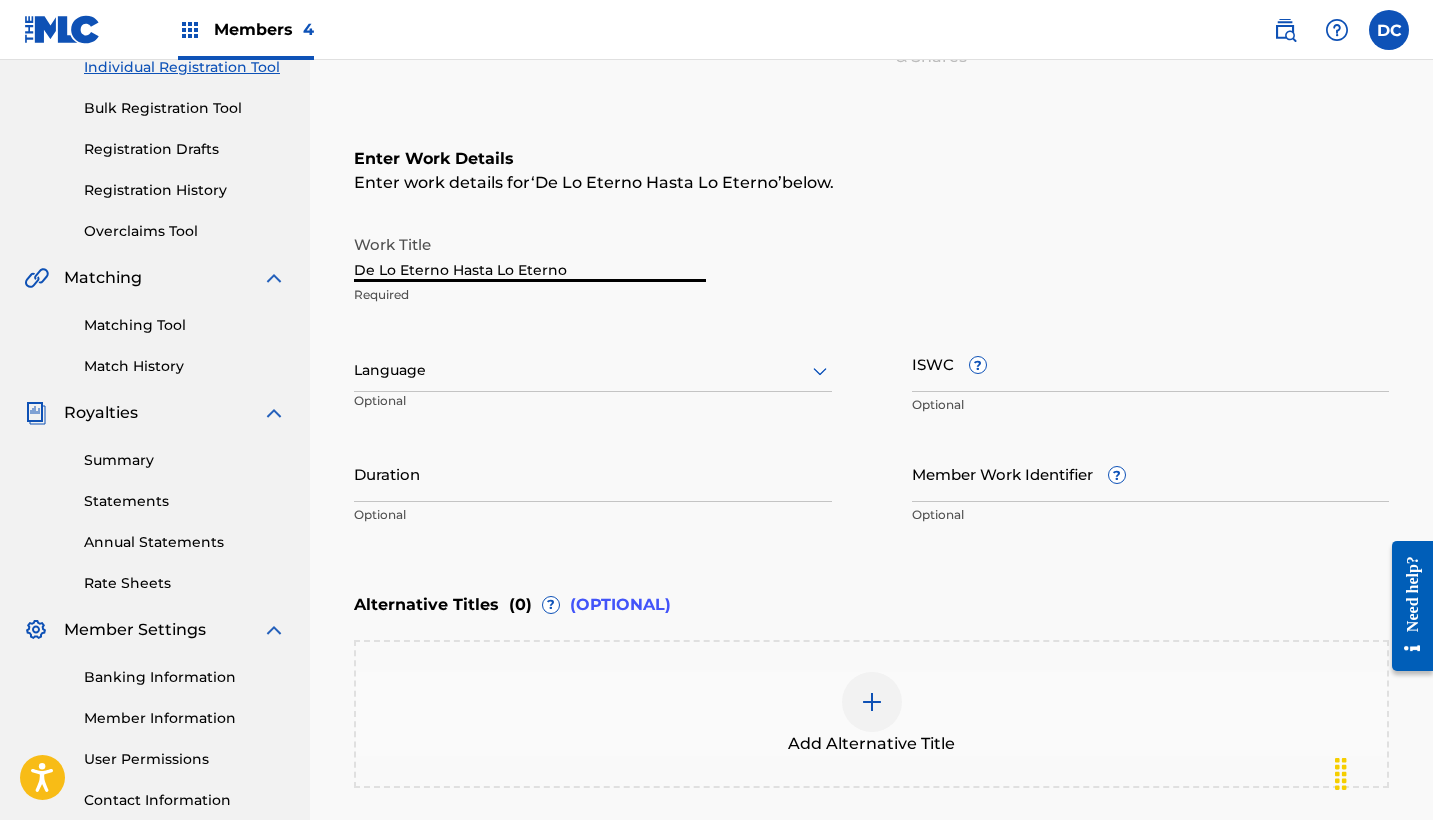 drag, startPoint x: 582, startPoint y: 273, endPoint x: 270, endPoint y: 272, distance: 312.00162 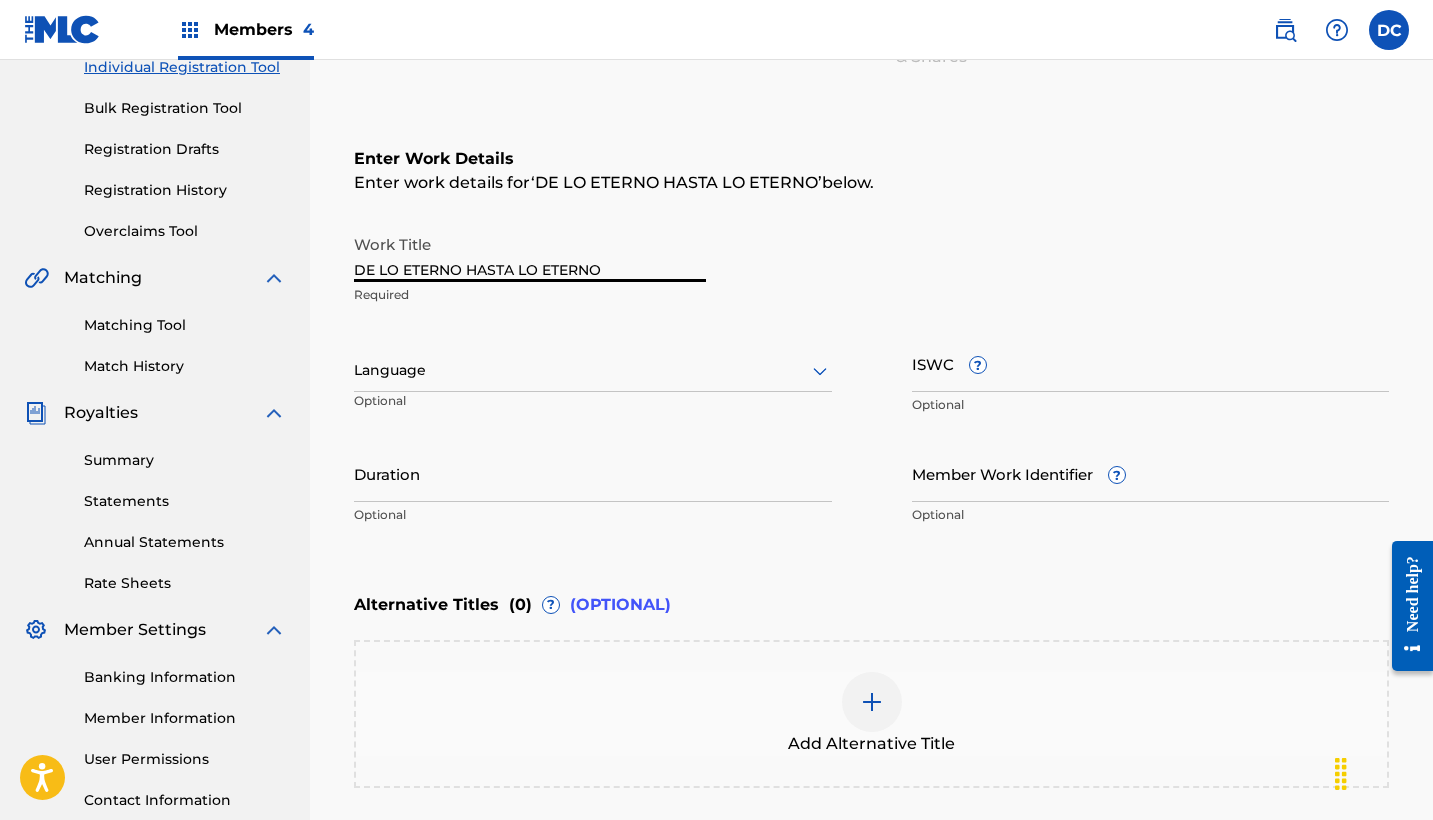 type on "DE LO ETERNO HASTA LO ETERNO" 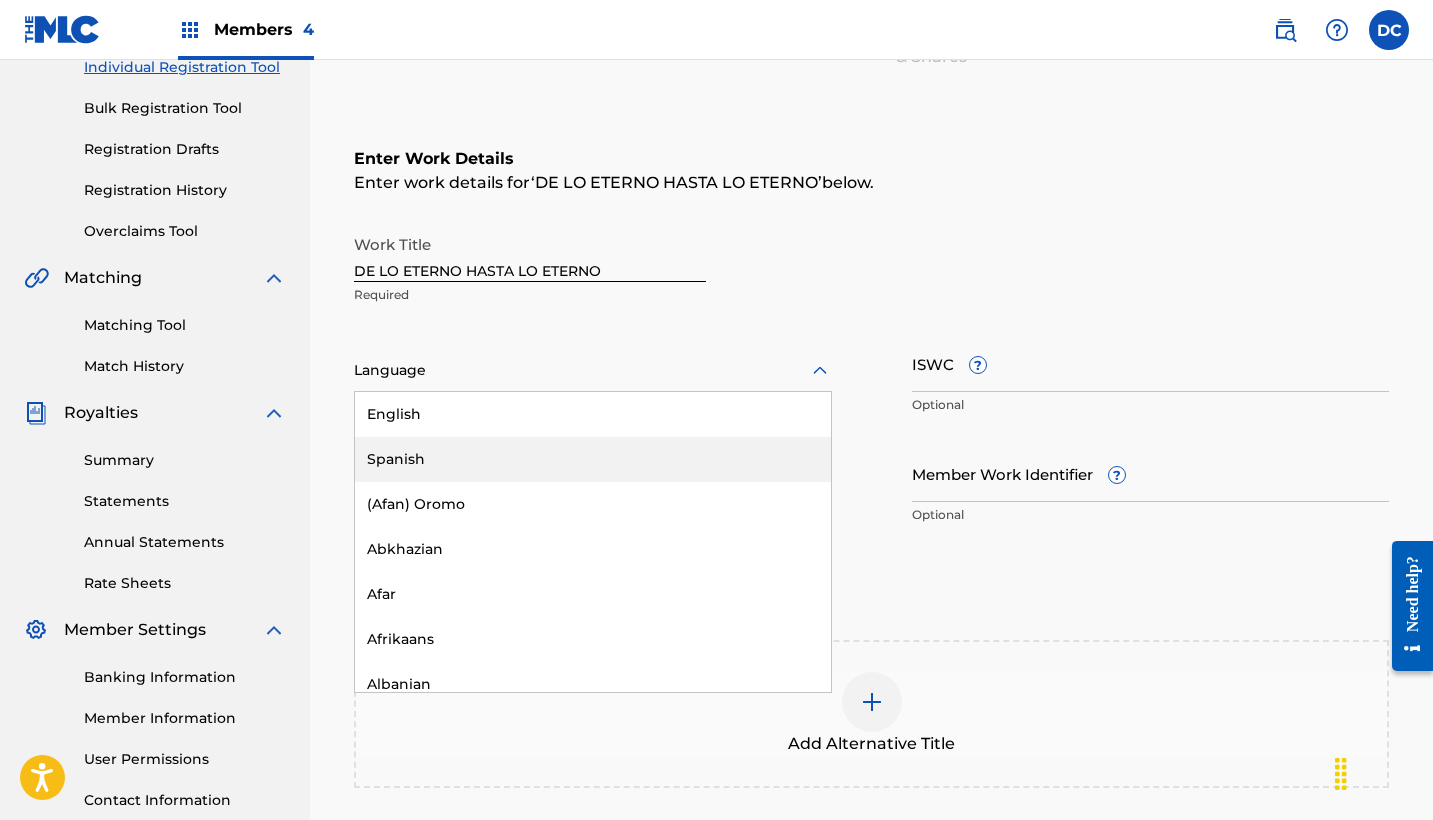 click on "Spanish" at bounding box center [593, 459] 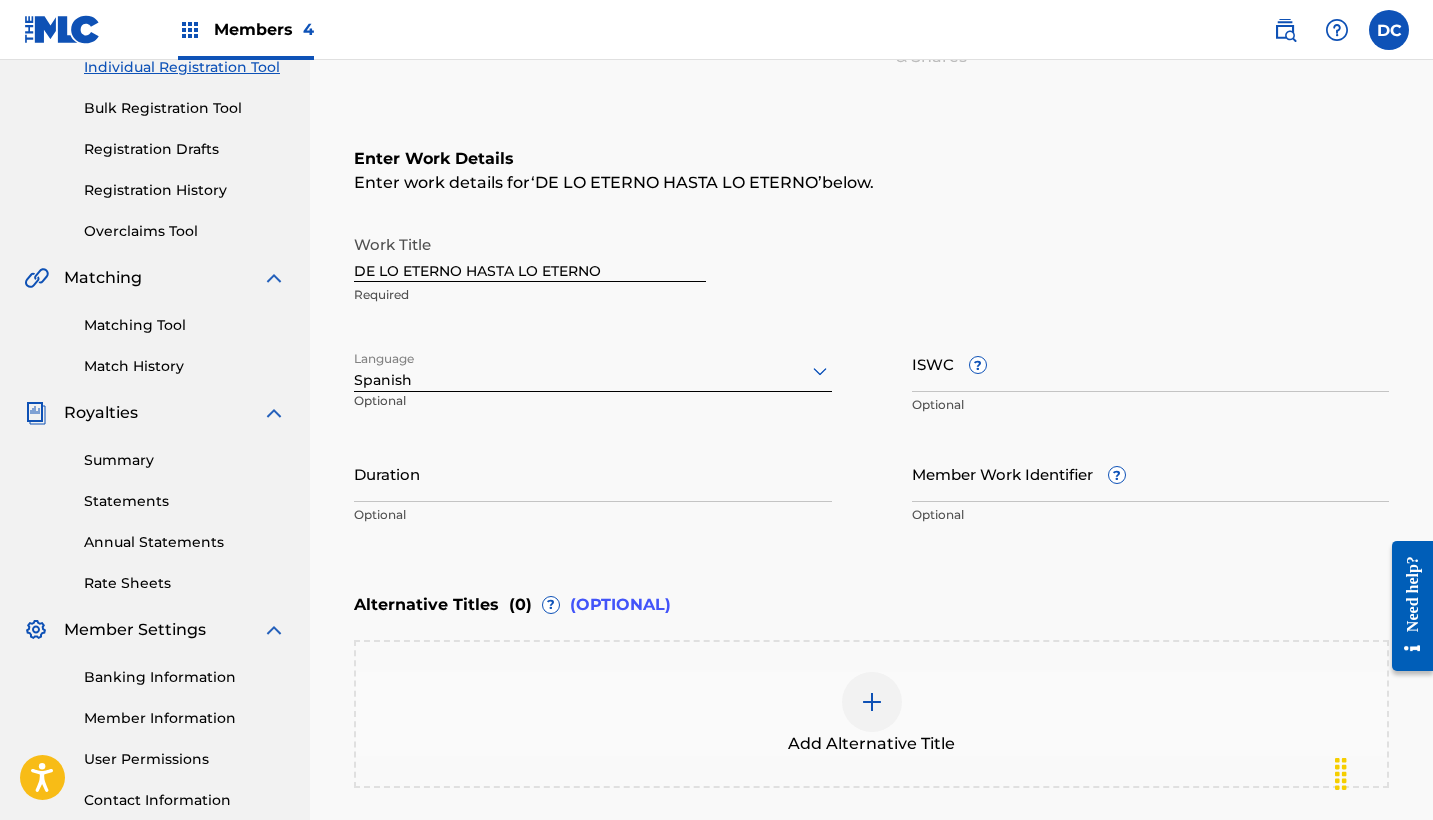 click on "Duration" at bounding box center [593, 473] 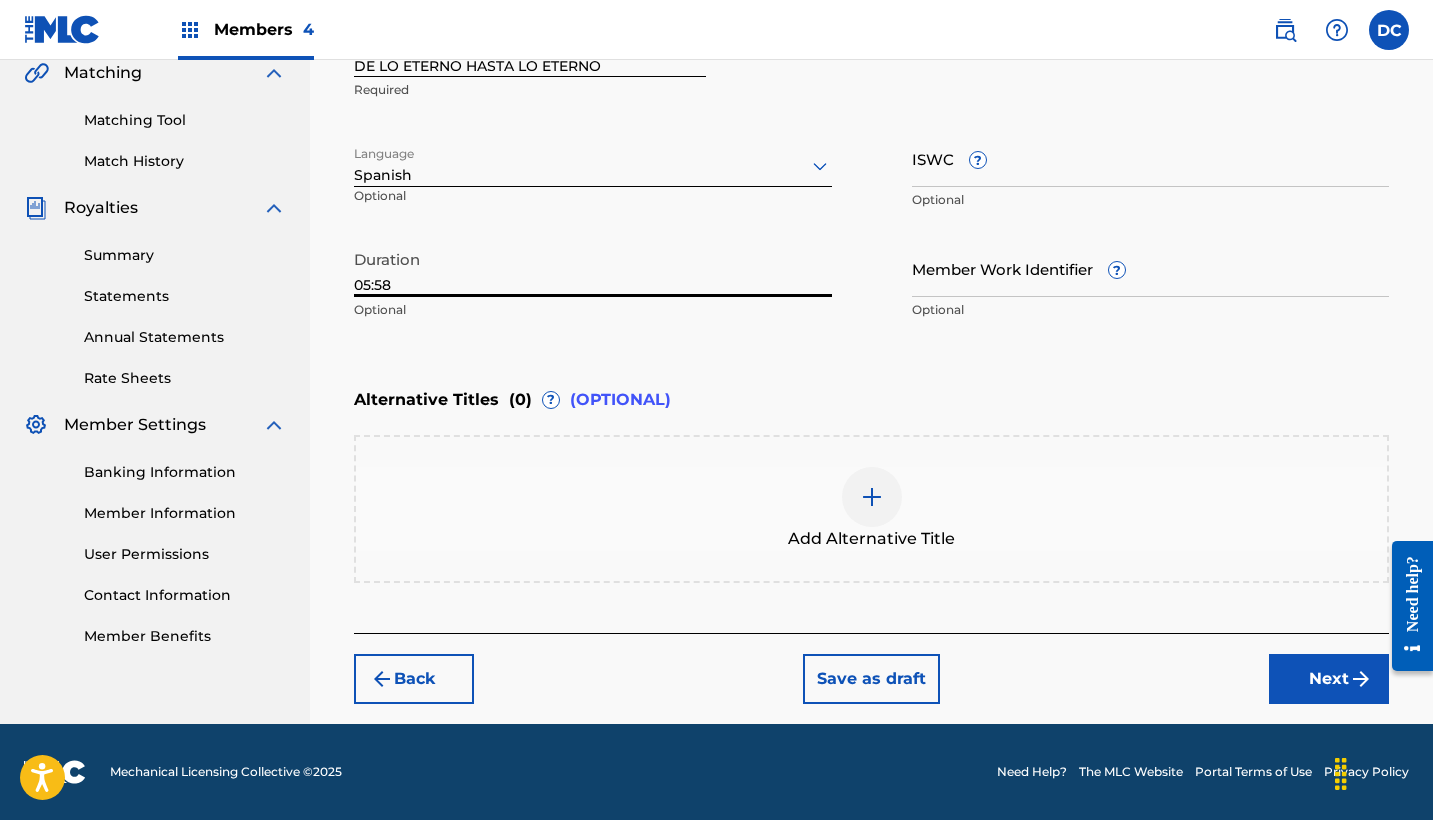 type on "05:58" 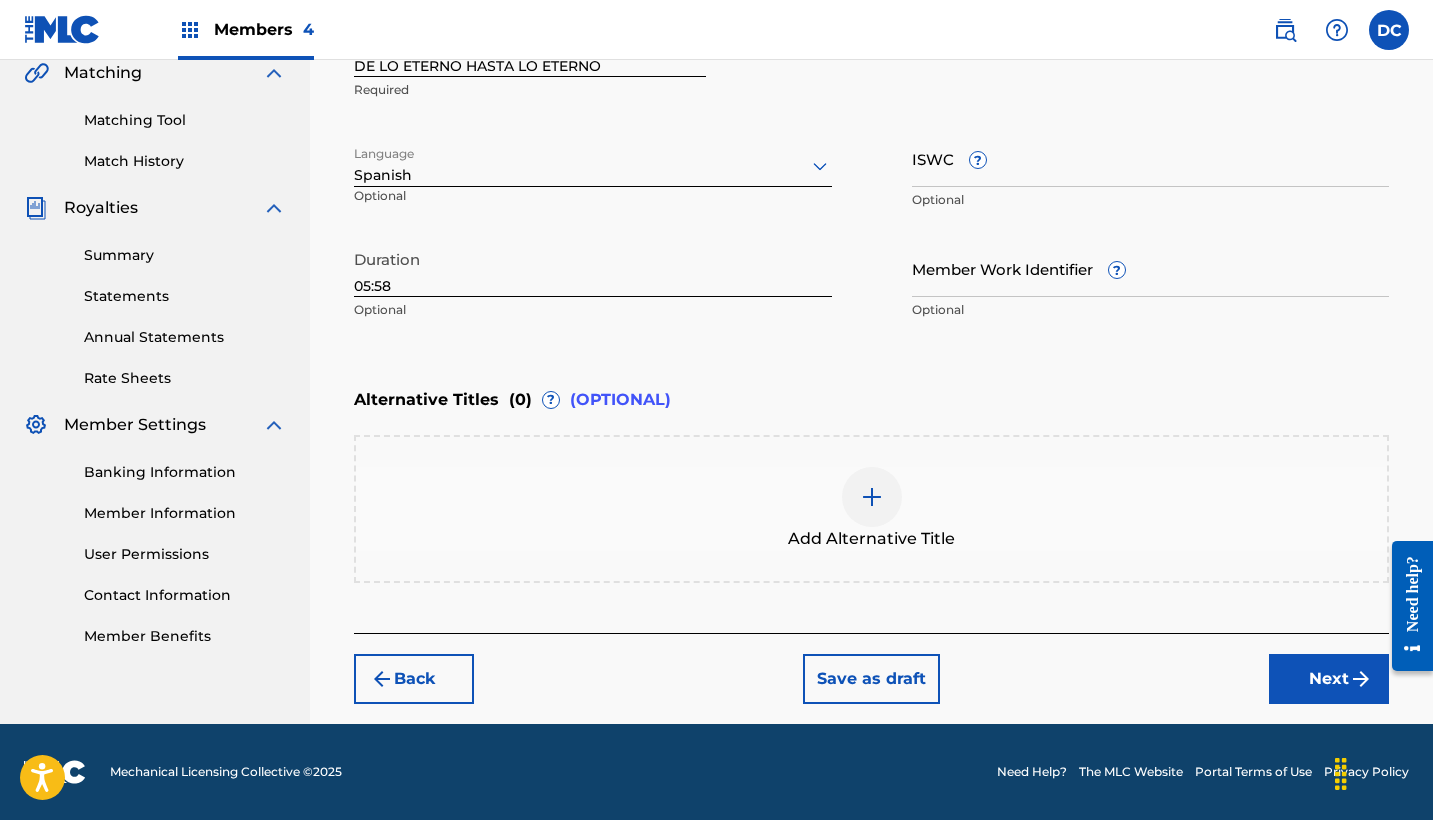 click on "Next" at bounding box center [1329, 679] 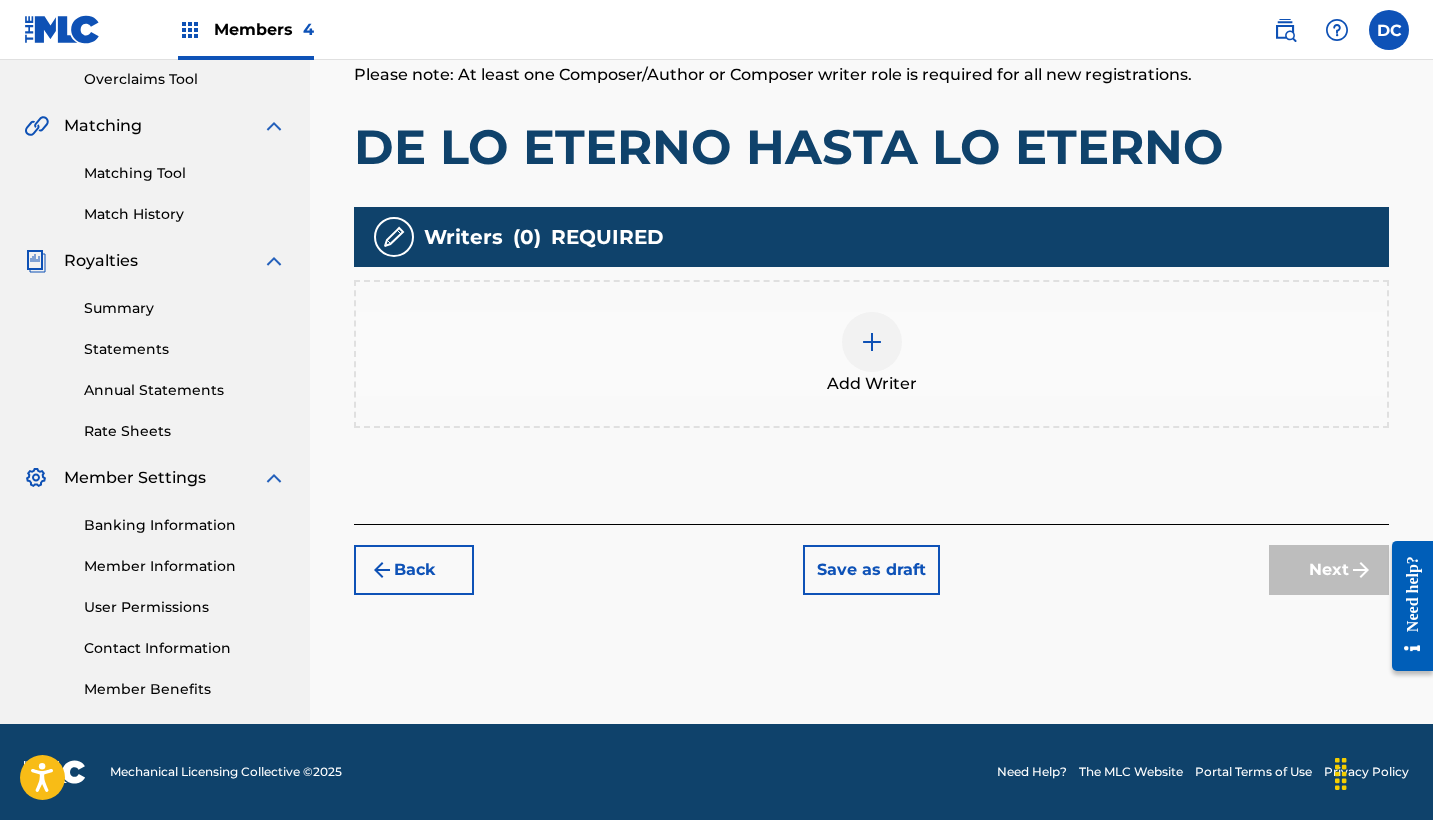 scroll, scrollTop: 403, scrollLeft: 0, axis: vertical 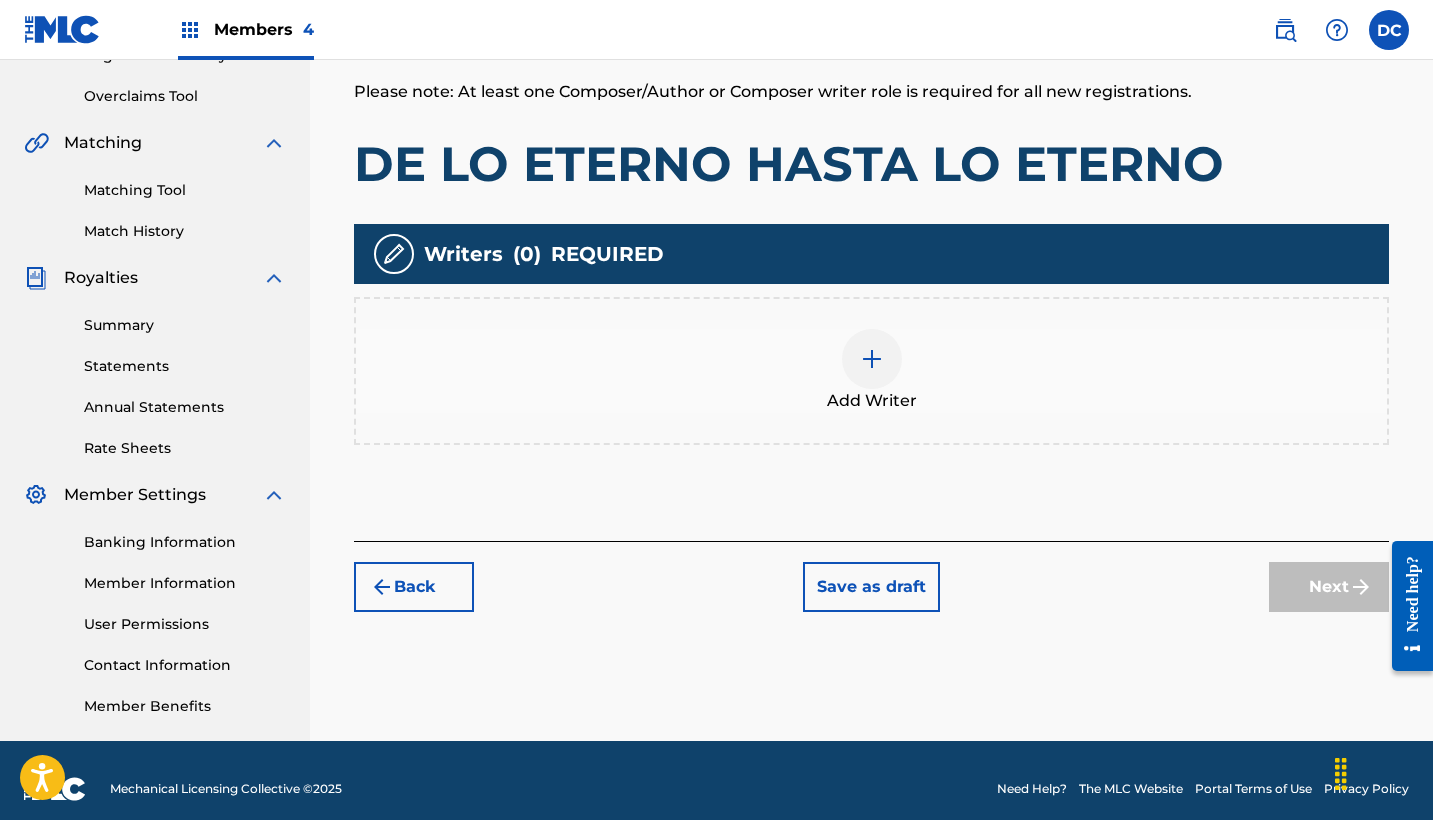 click on "Add Writer" at bounding box center [871, 371] 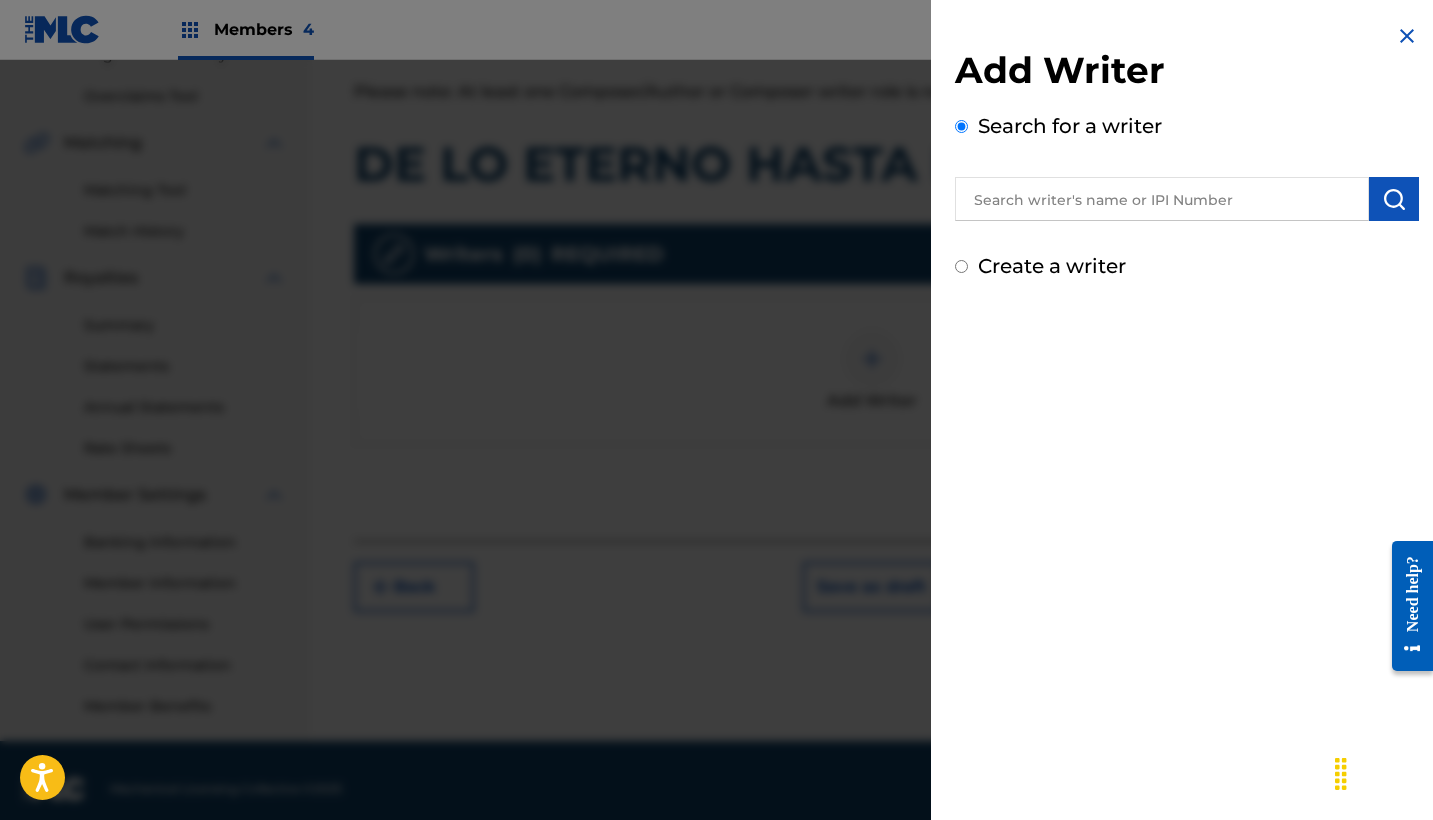 click on "Add Writer Search for a writer Create a writer" at bounding box center [1187, 164] 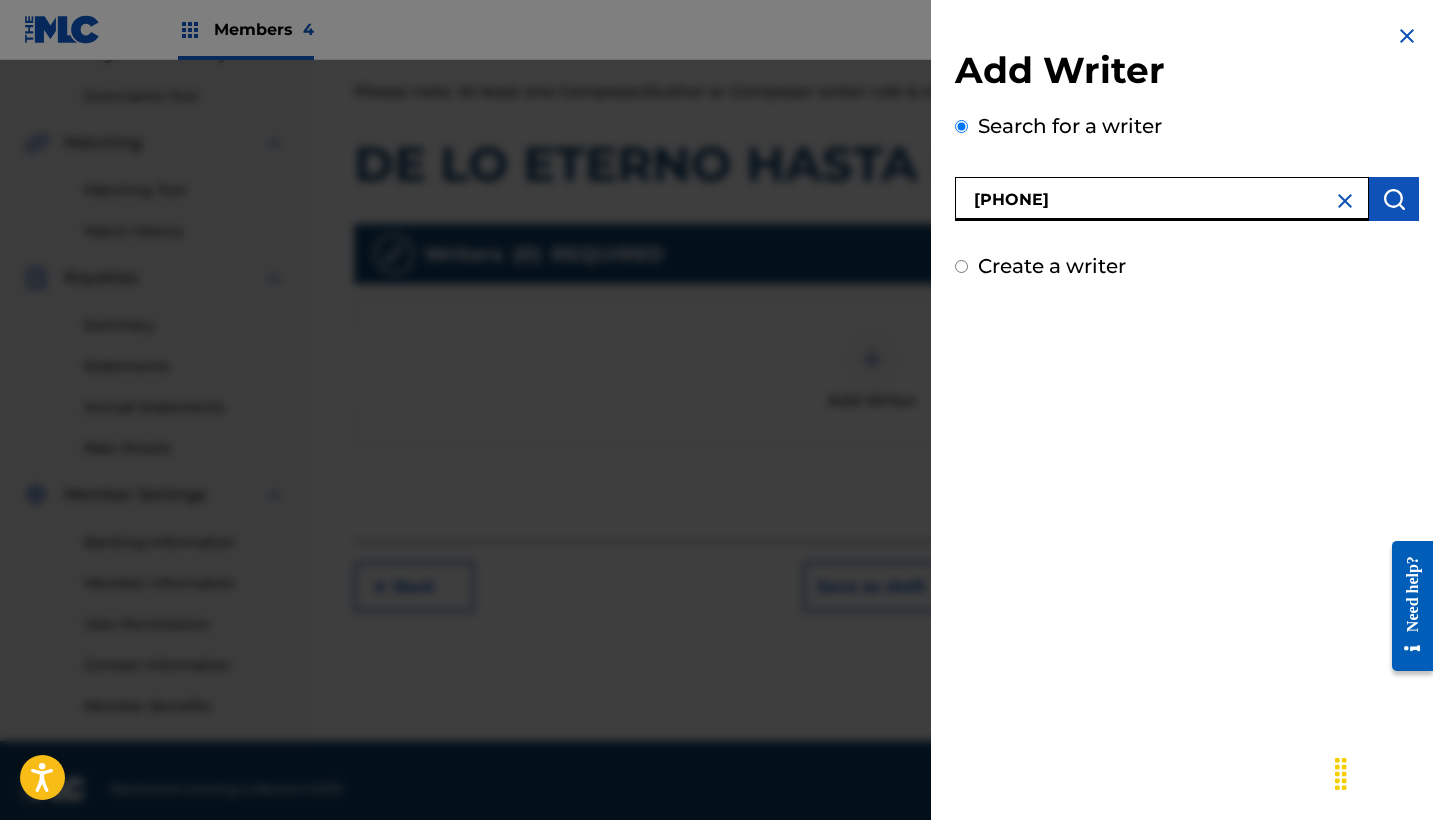 click on "[PHONE]" at bounding box center (1162, 199) 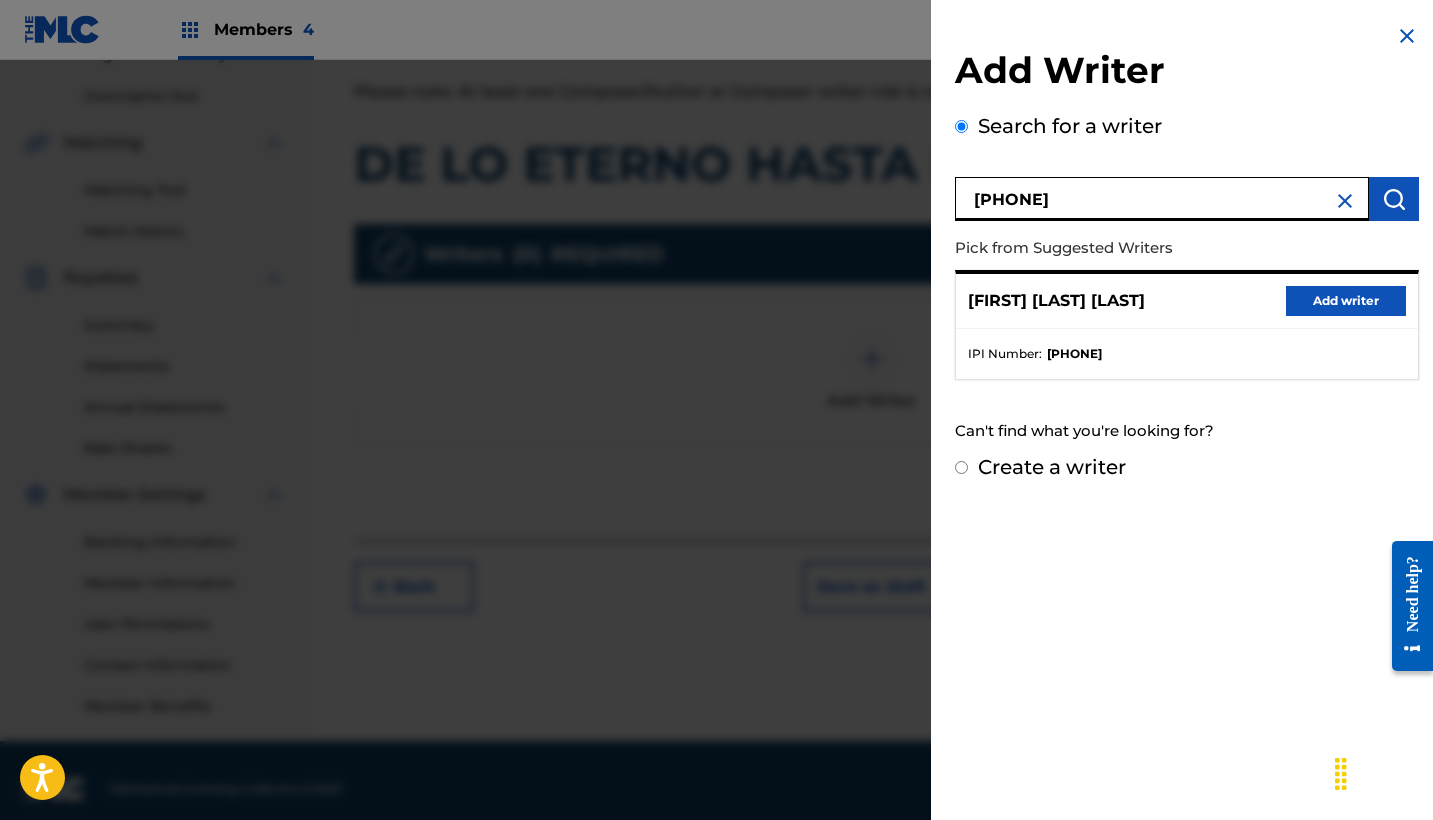 click on "Add writer" at bounding box center (1346, 301) 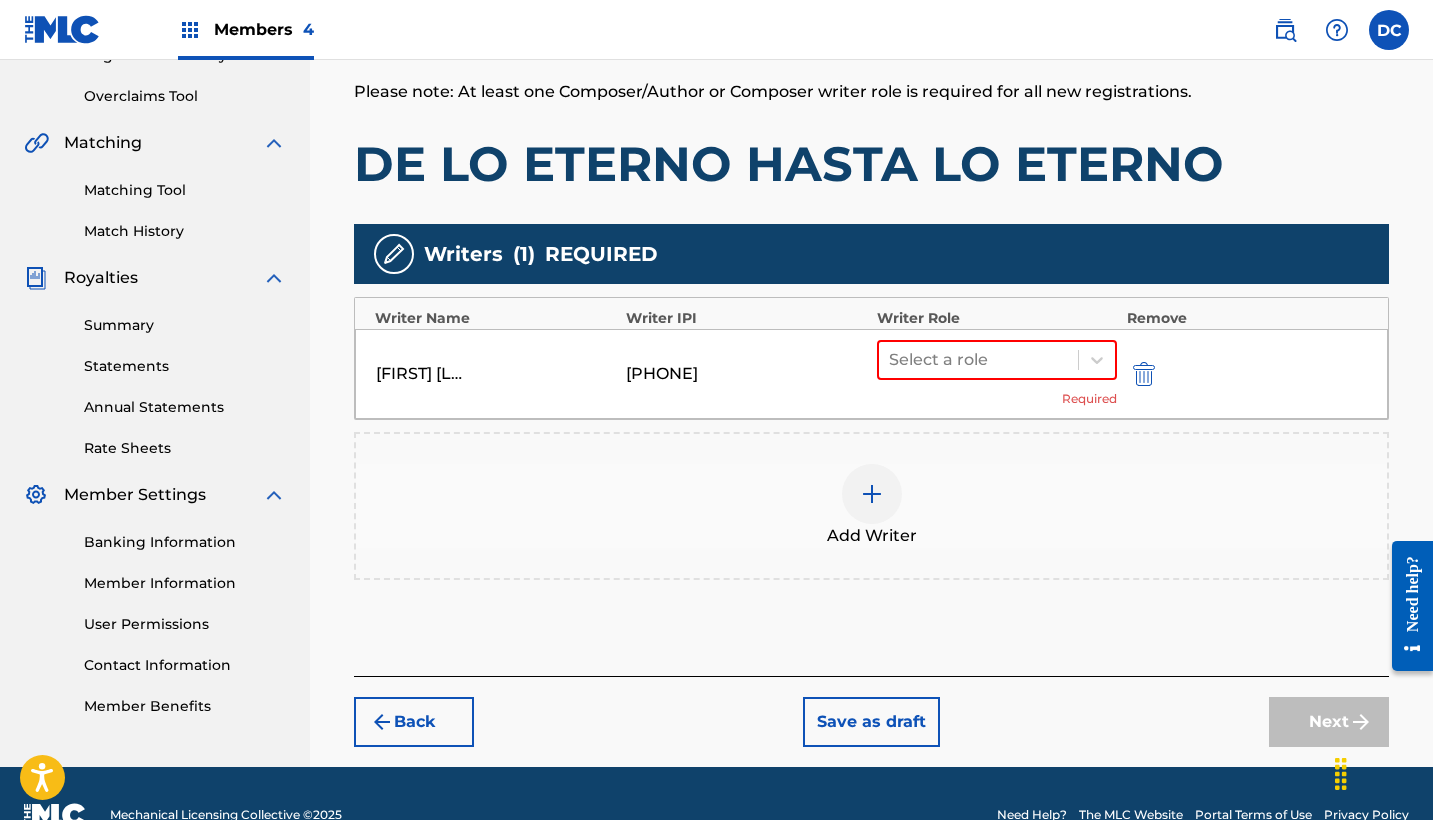 click on "Add Writer" at bounding box center (871, 506) 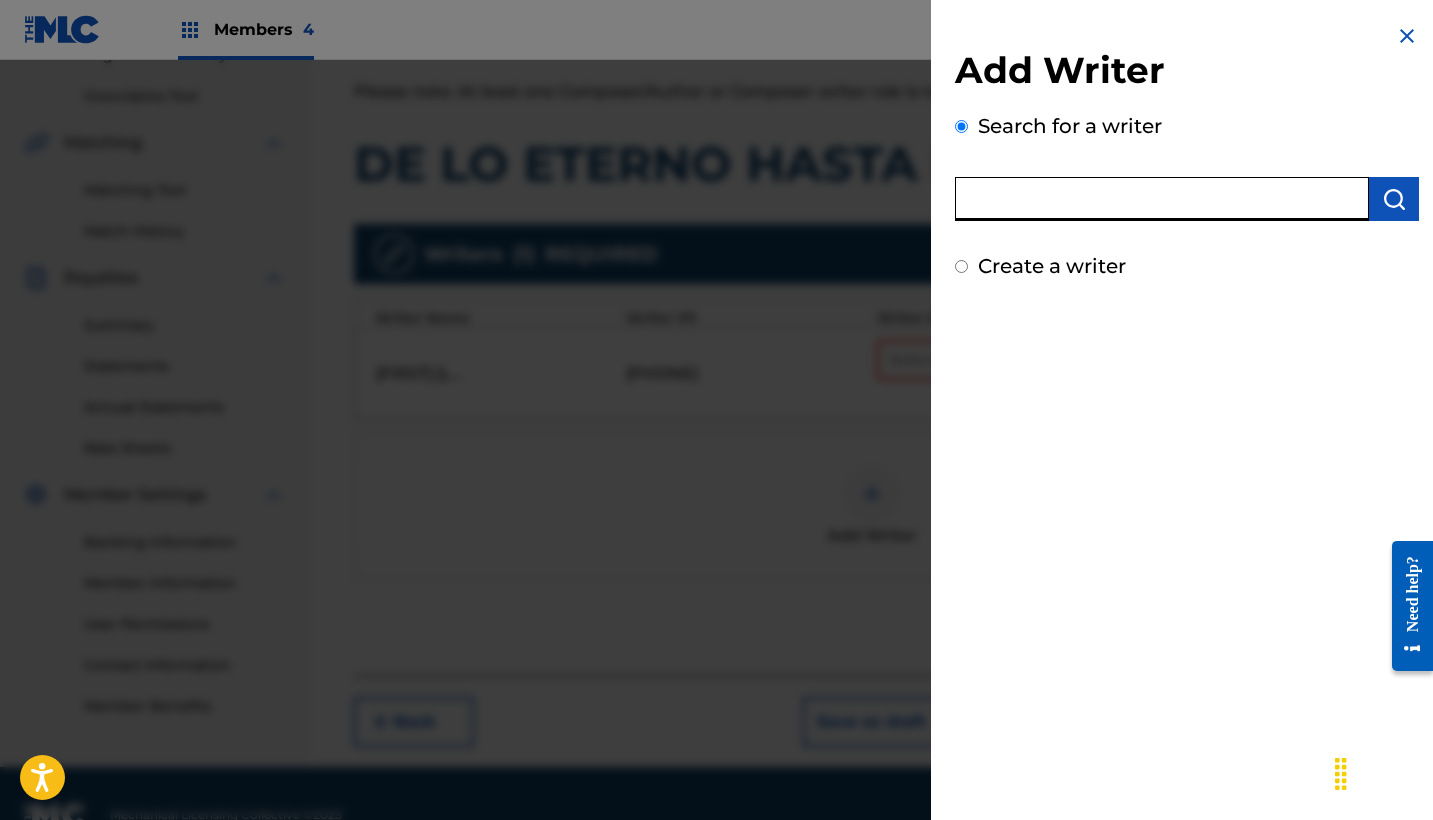 click at bounding box center [1162, 199] 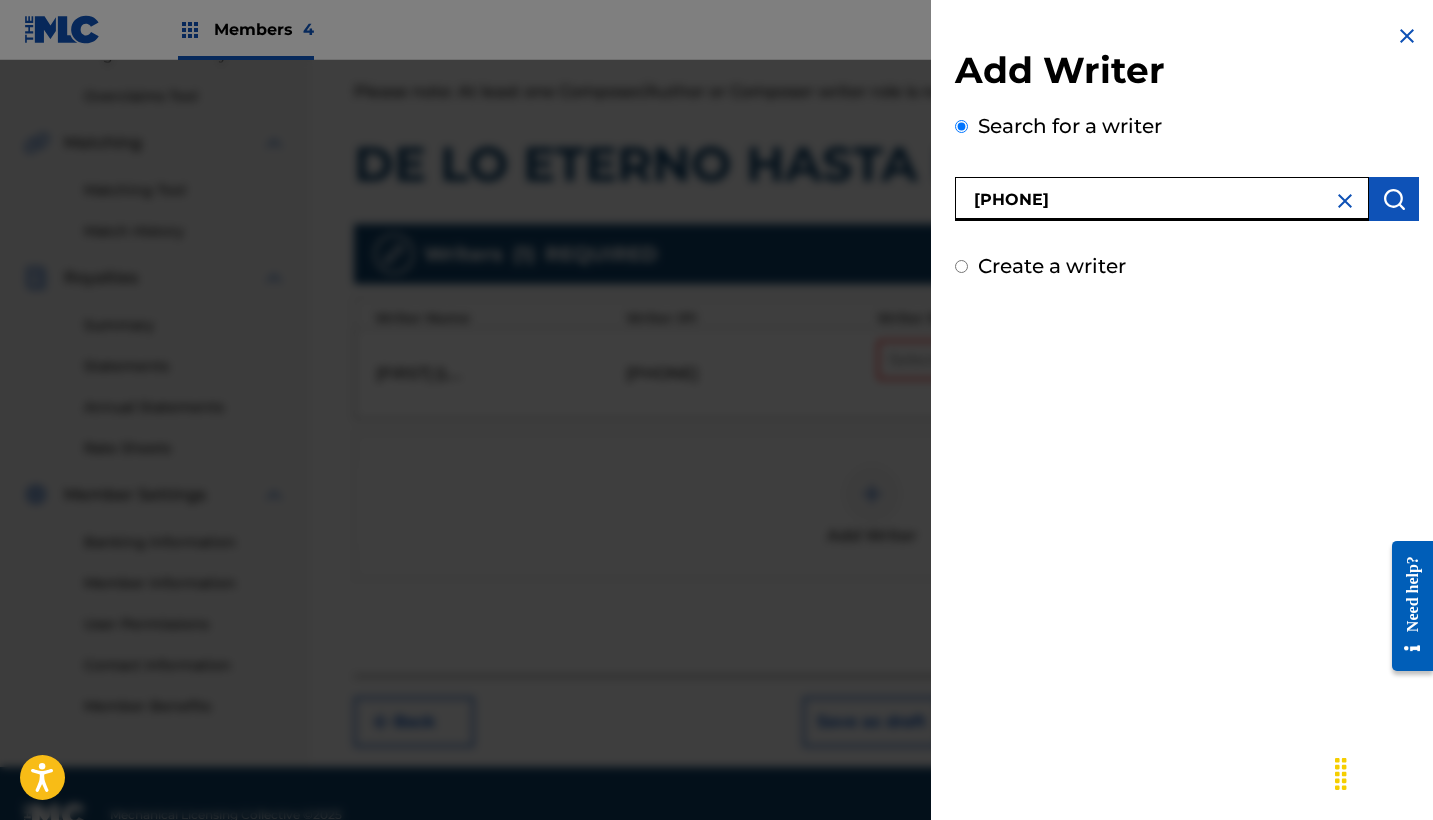 click on "[PHONE]" at bounding box center [1162, 199] 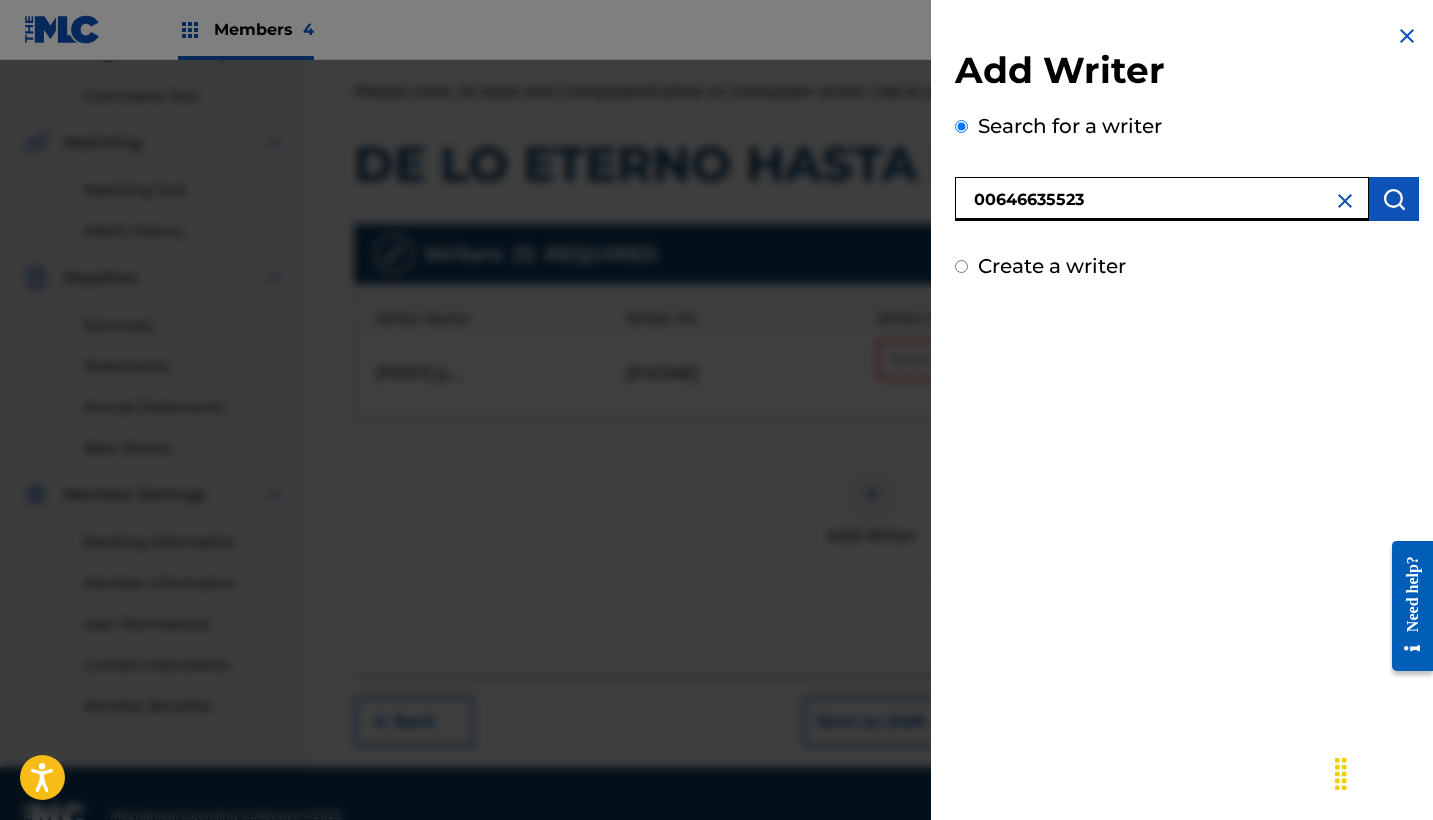 type on "00646635523" 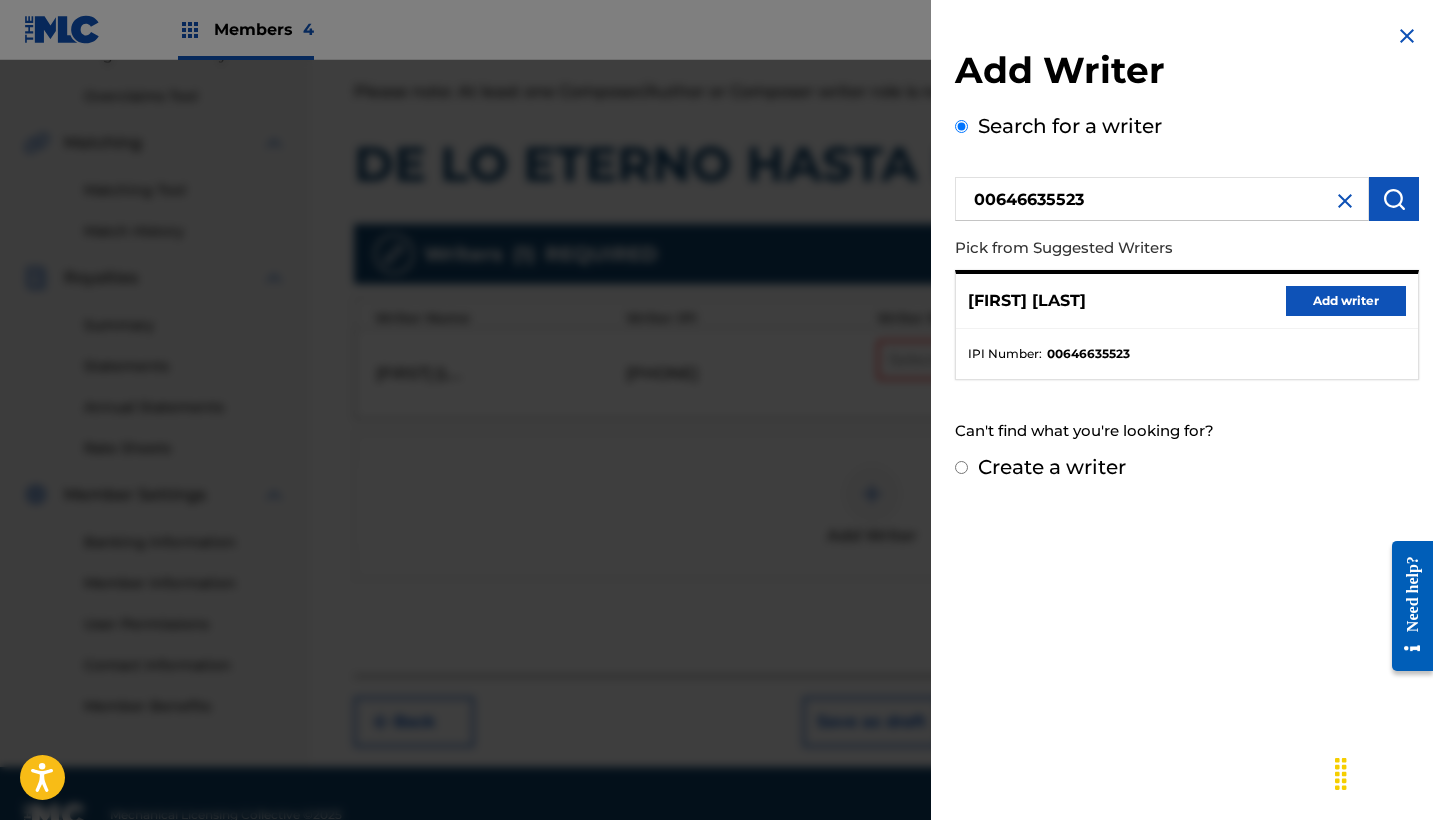 click on "Add writer" at bounding box center (1346, 301) 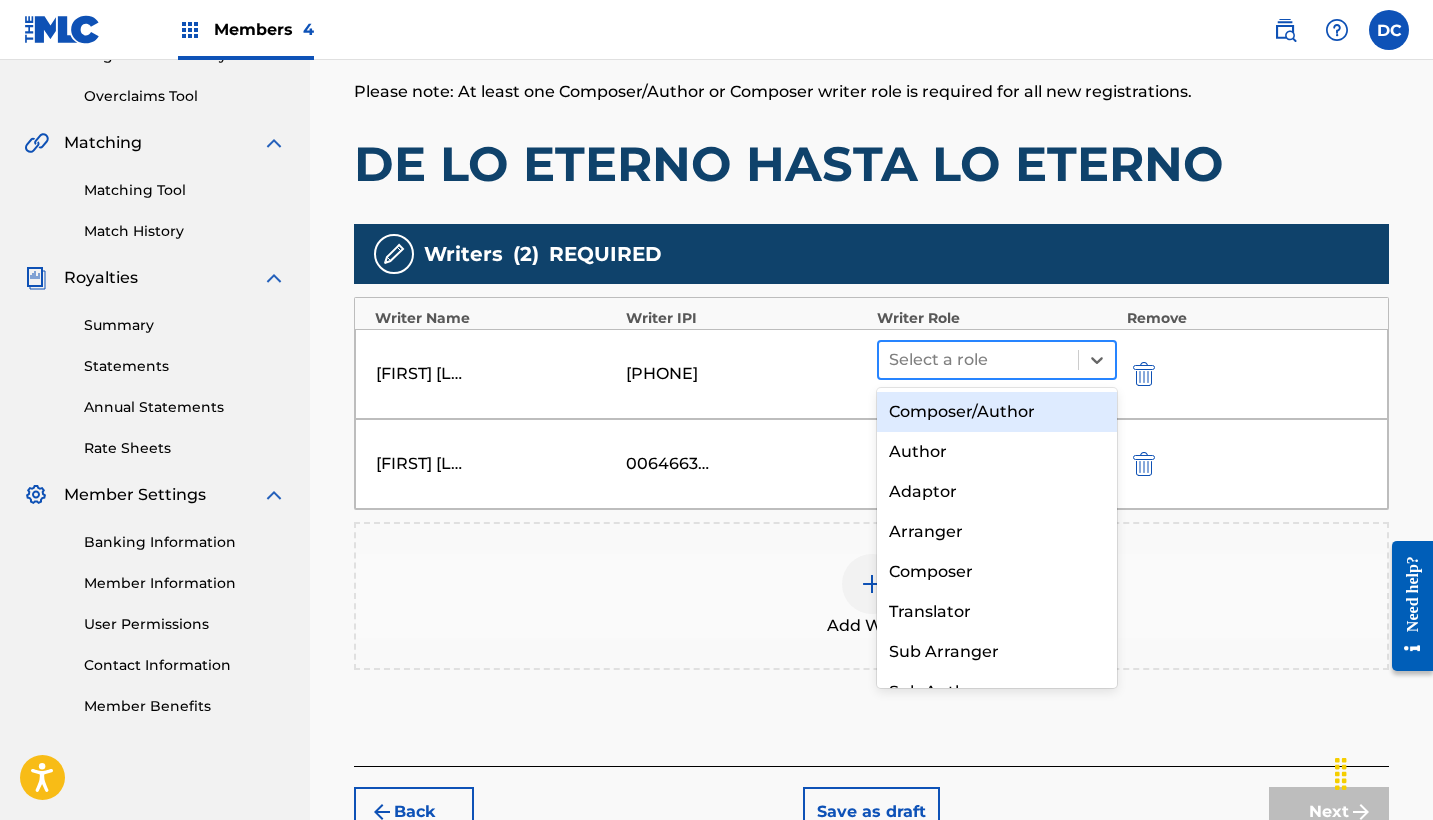 click on "Select a role" at bounding box center [978, 360] 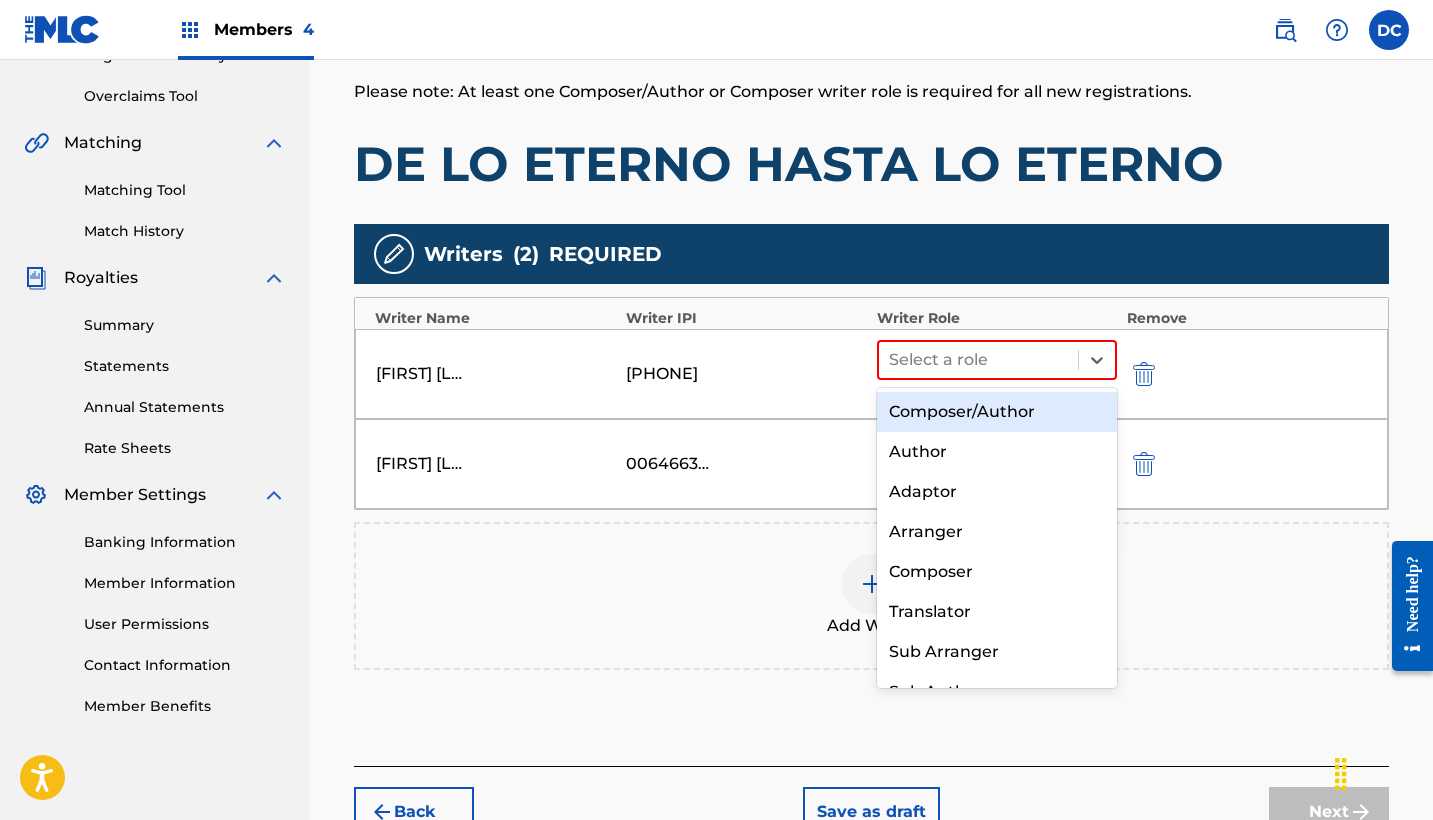 click on "Composer/Author" at bounding box center [997, 412] 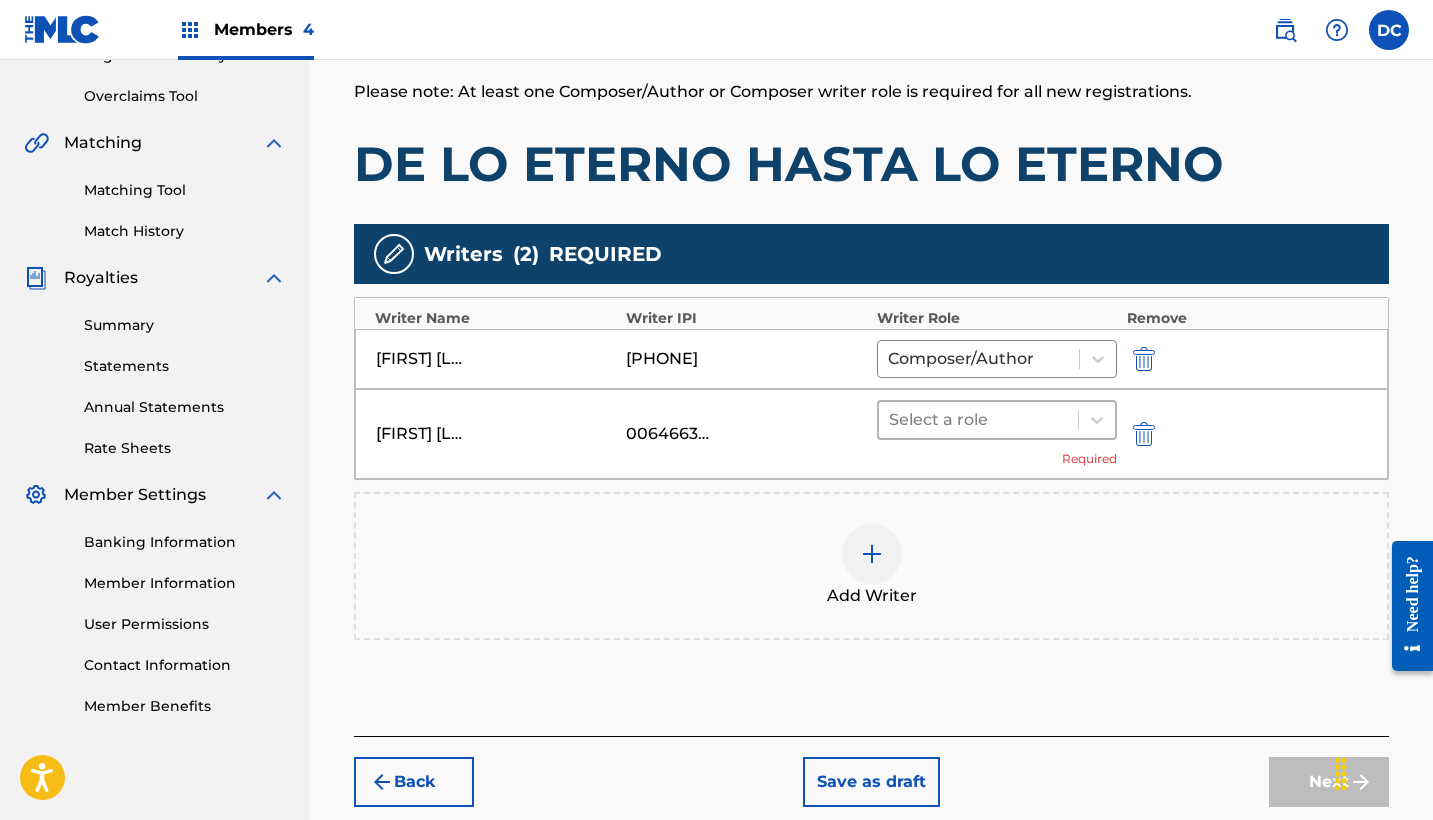 click at bounding box center [978, 420] 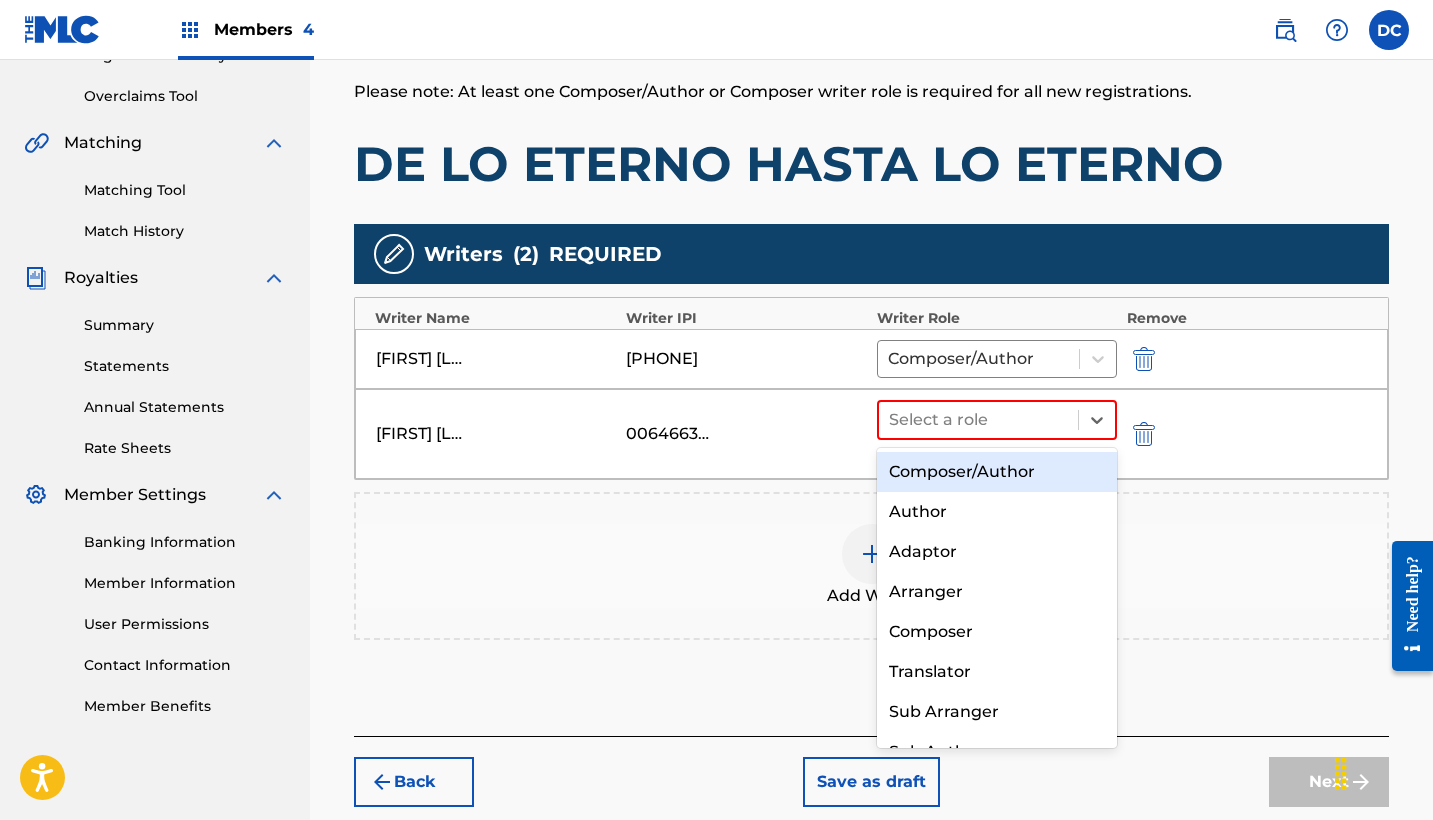 click on "Composer/Author" at bounding box center (997, 472) 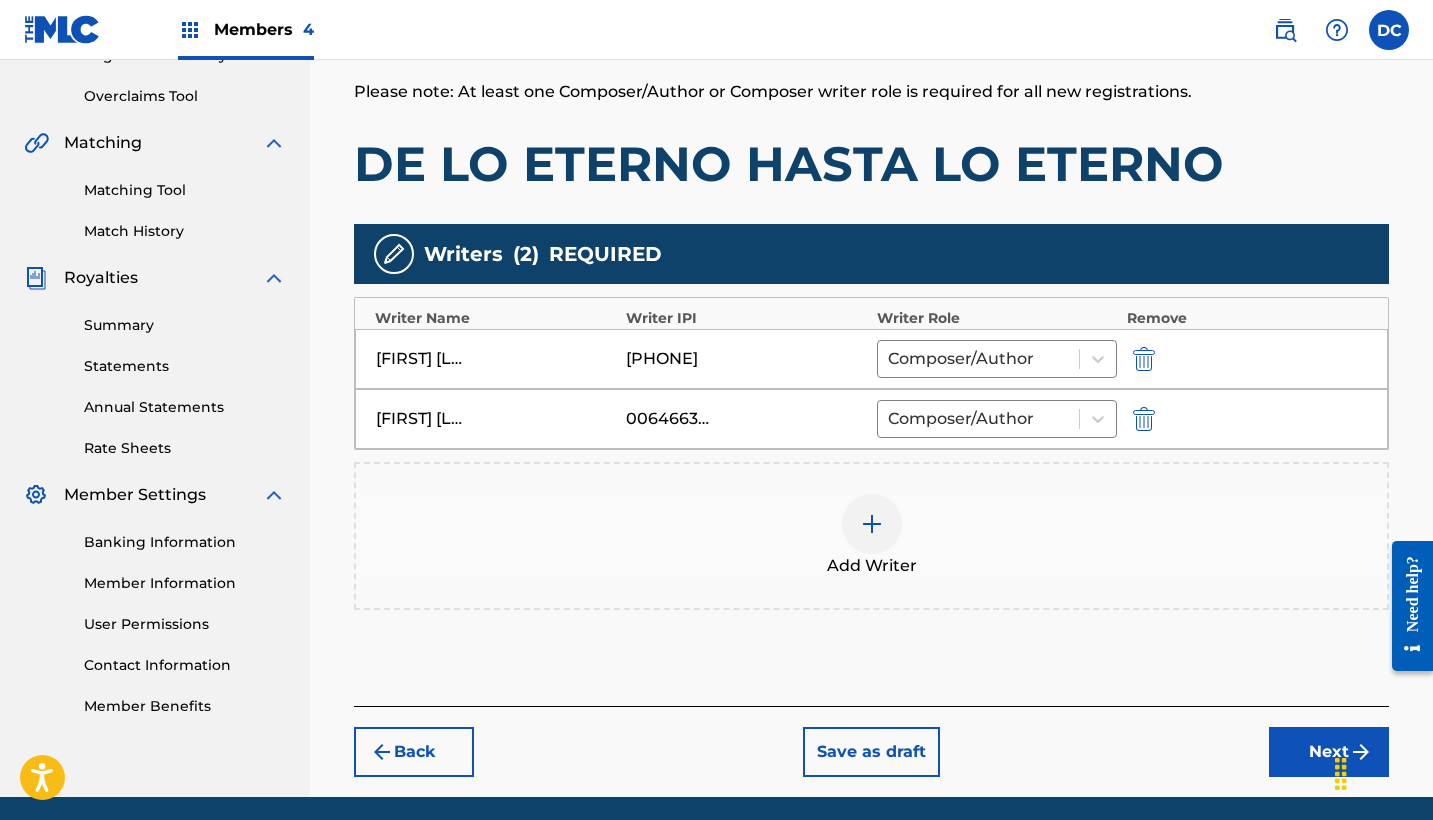 click on "Next" at bounding box center [1329, 752] 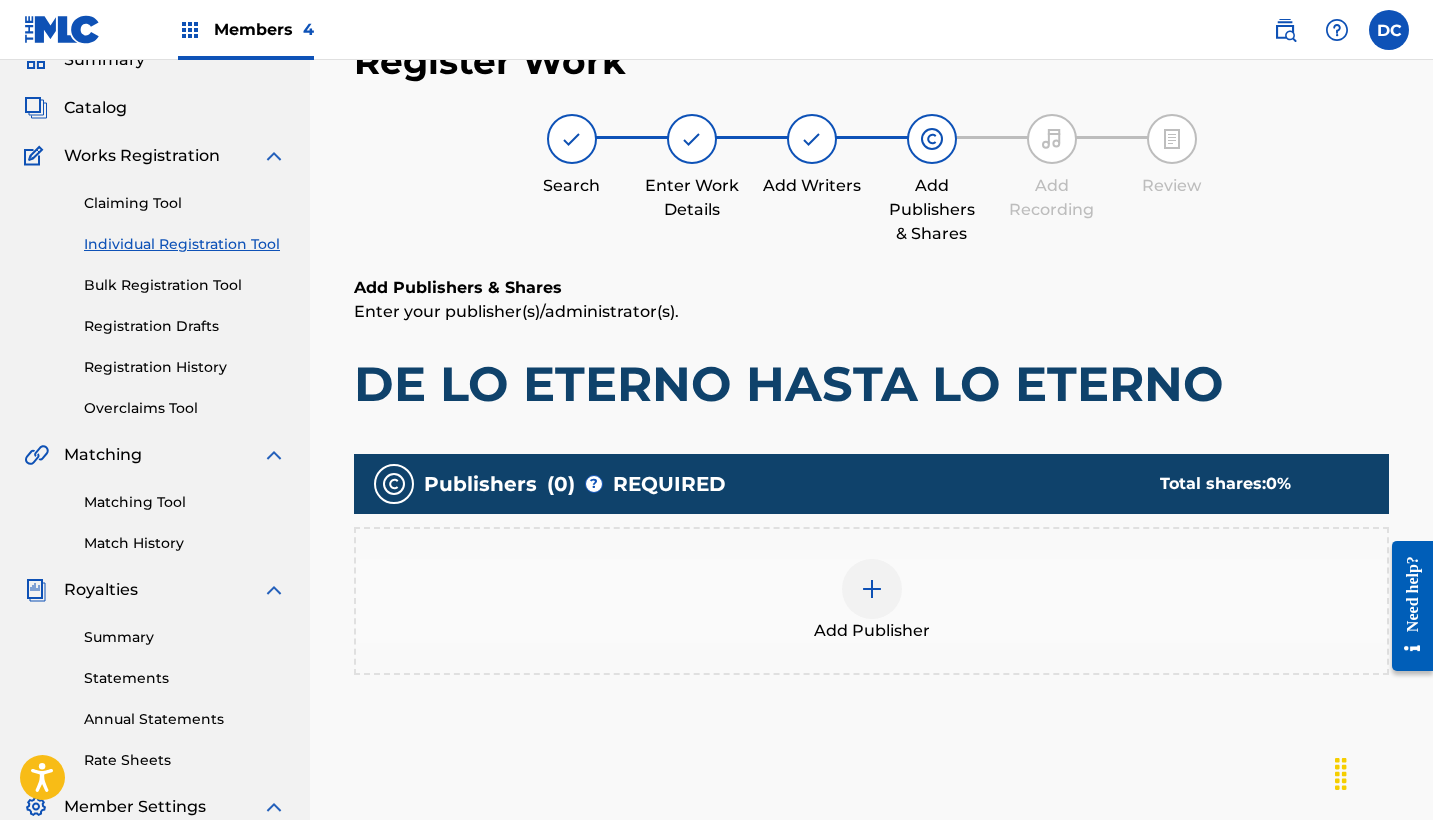 scroll, scrollTop: 90, scrollLeft: 0, axis: vertical 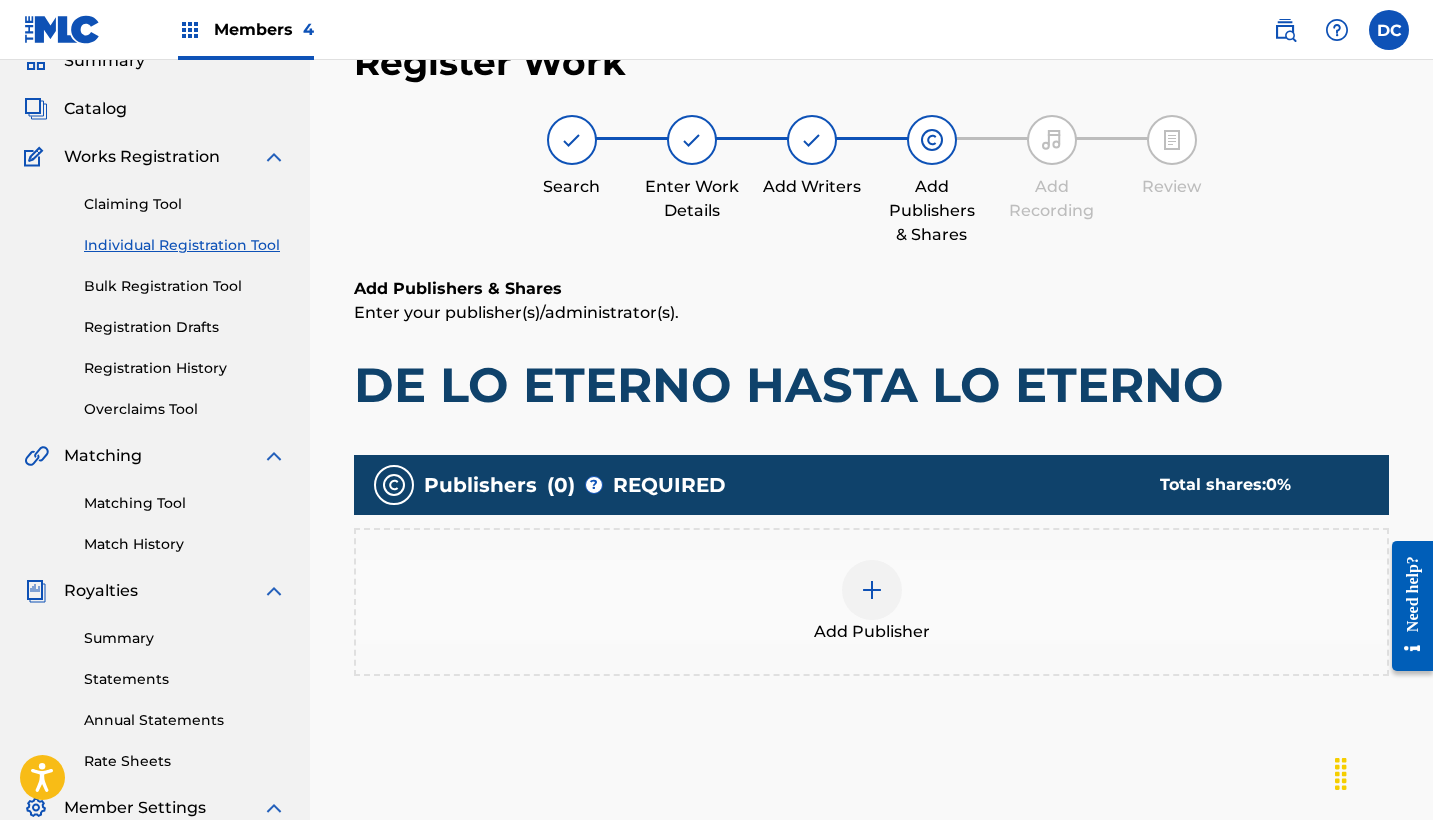 click on "Add Publisher" at bounding box center [871, 602] 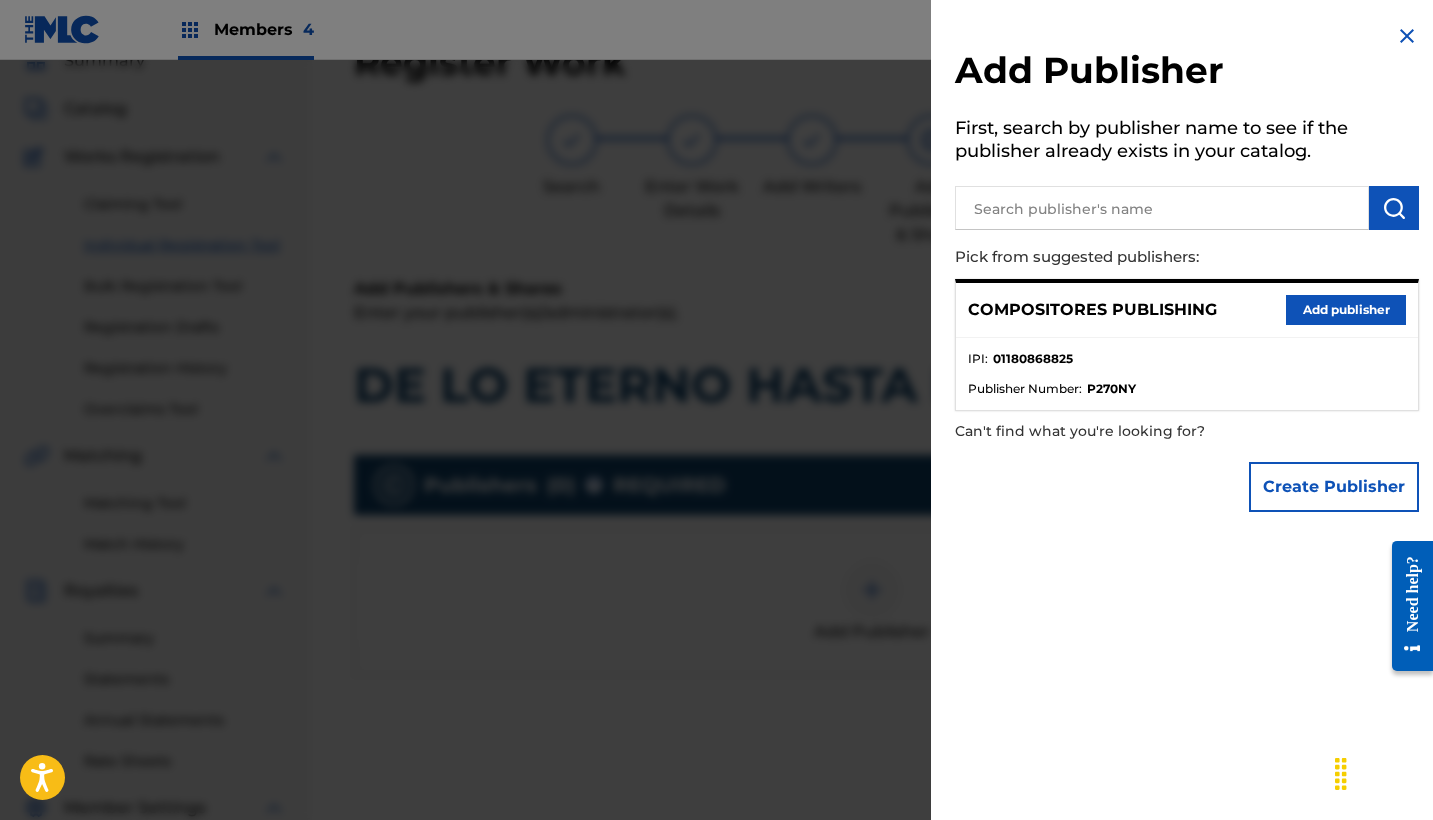 click on "Add publisher" at bounding box center (1346, 310) 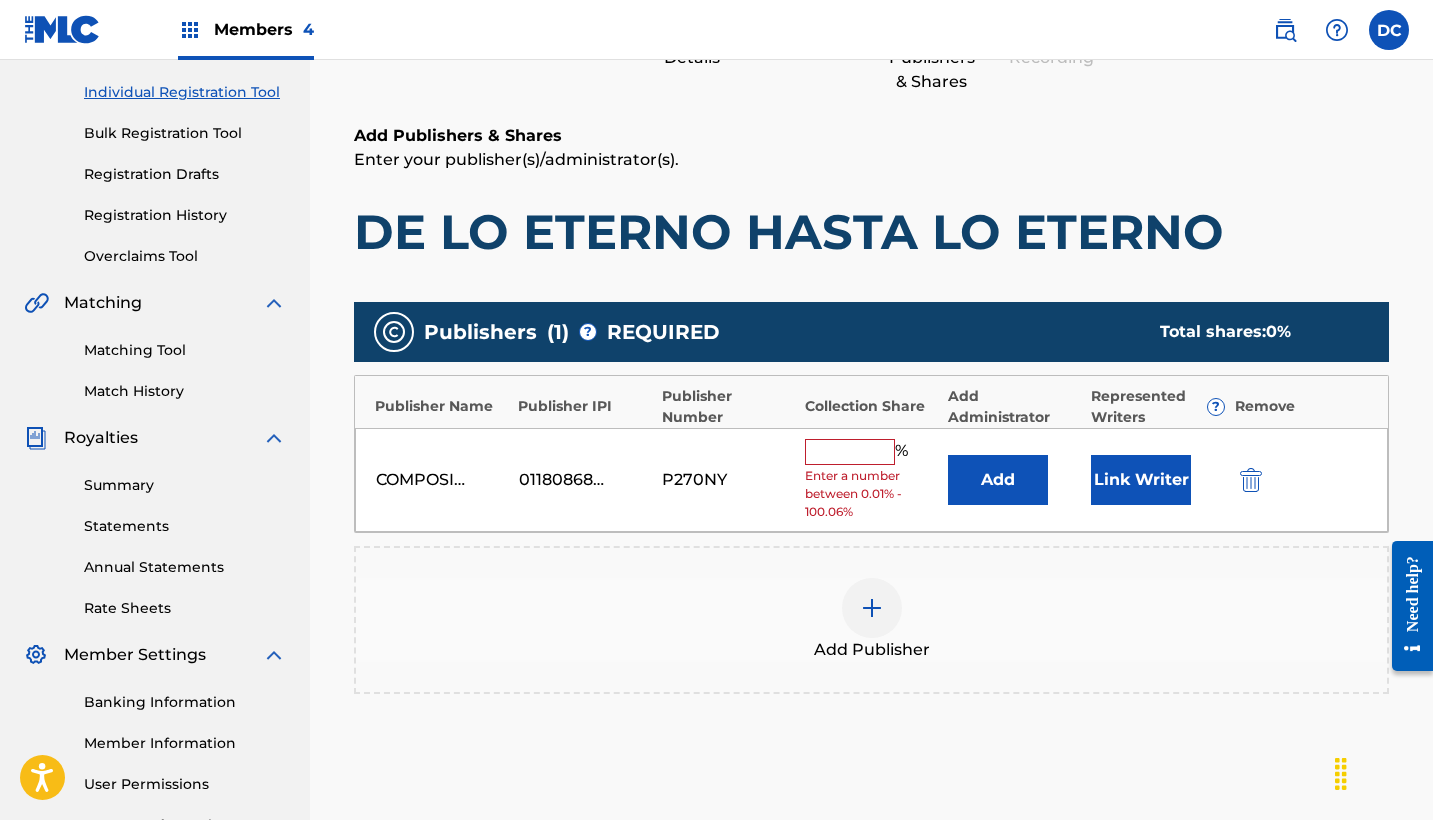 scroll, scrollTop: 252, scrollLeft: 0, axis: vertical 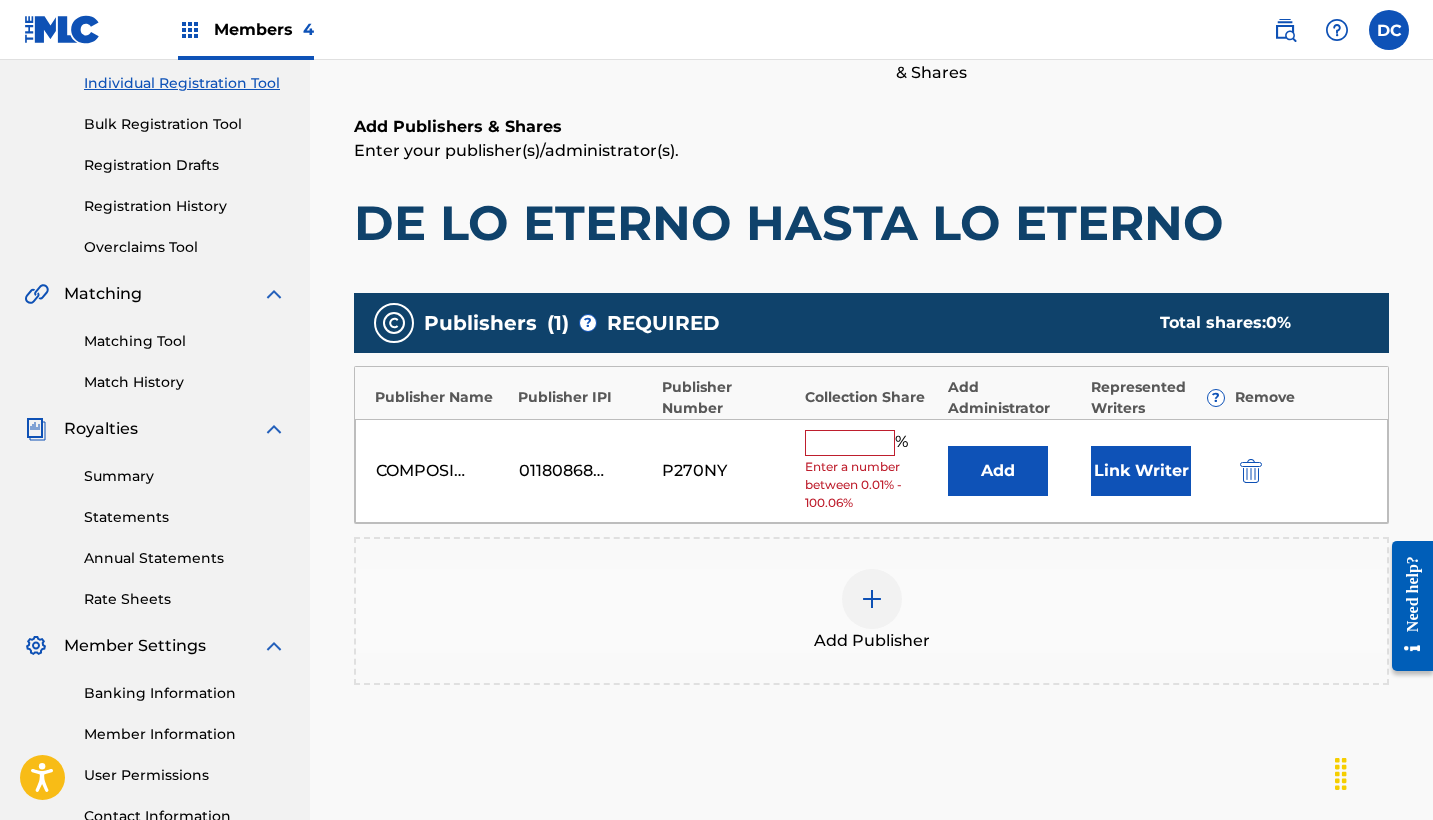 click at bounding box center [850, 443] 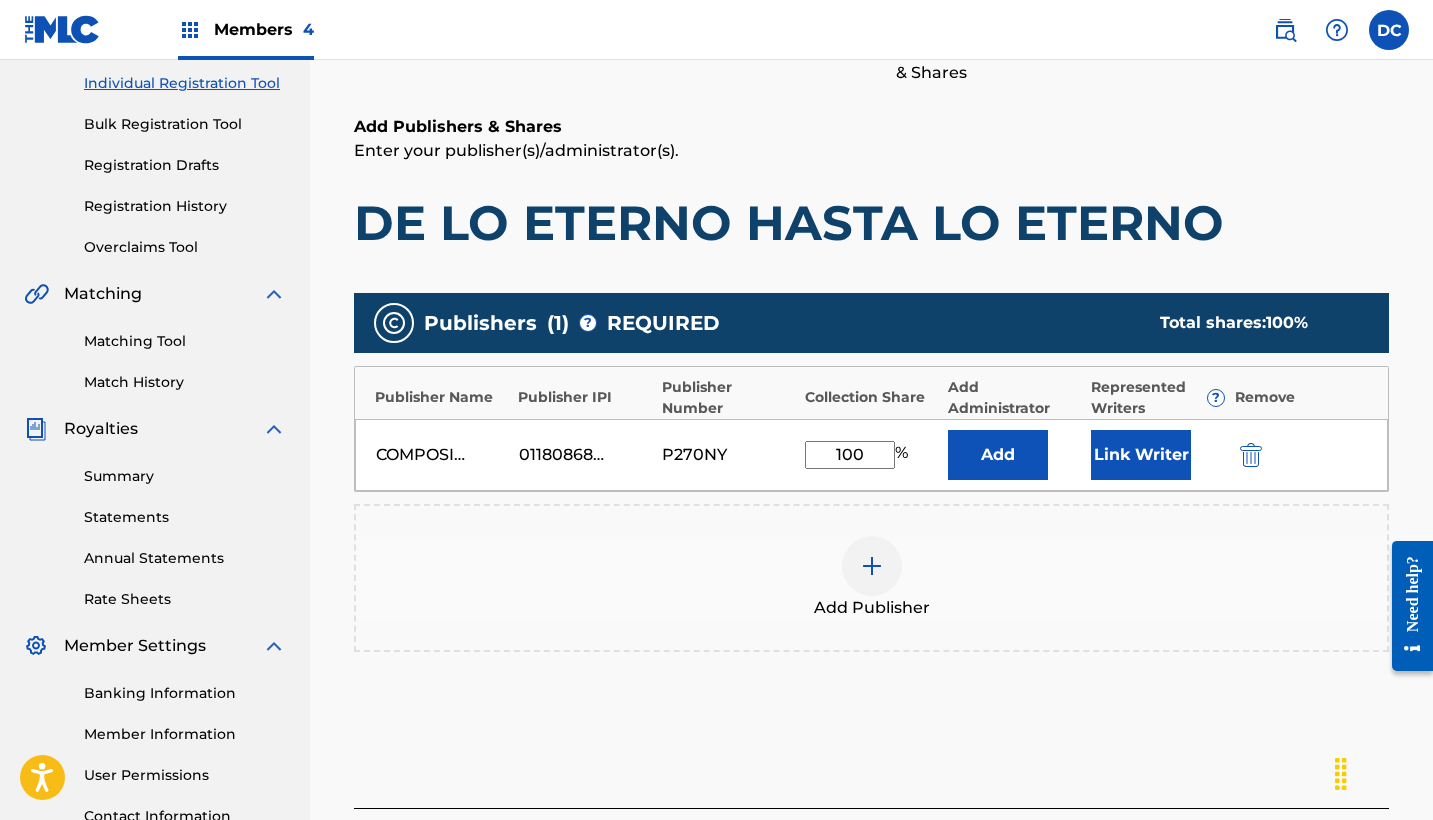 type on "100" 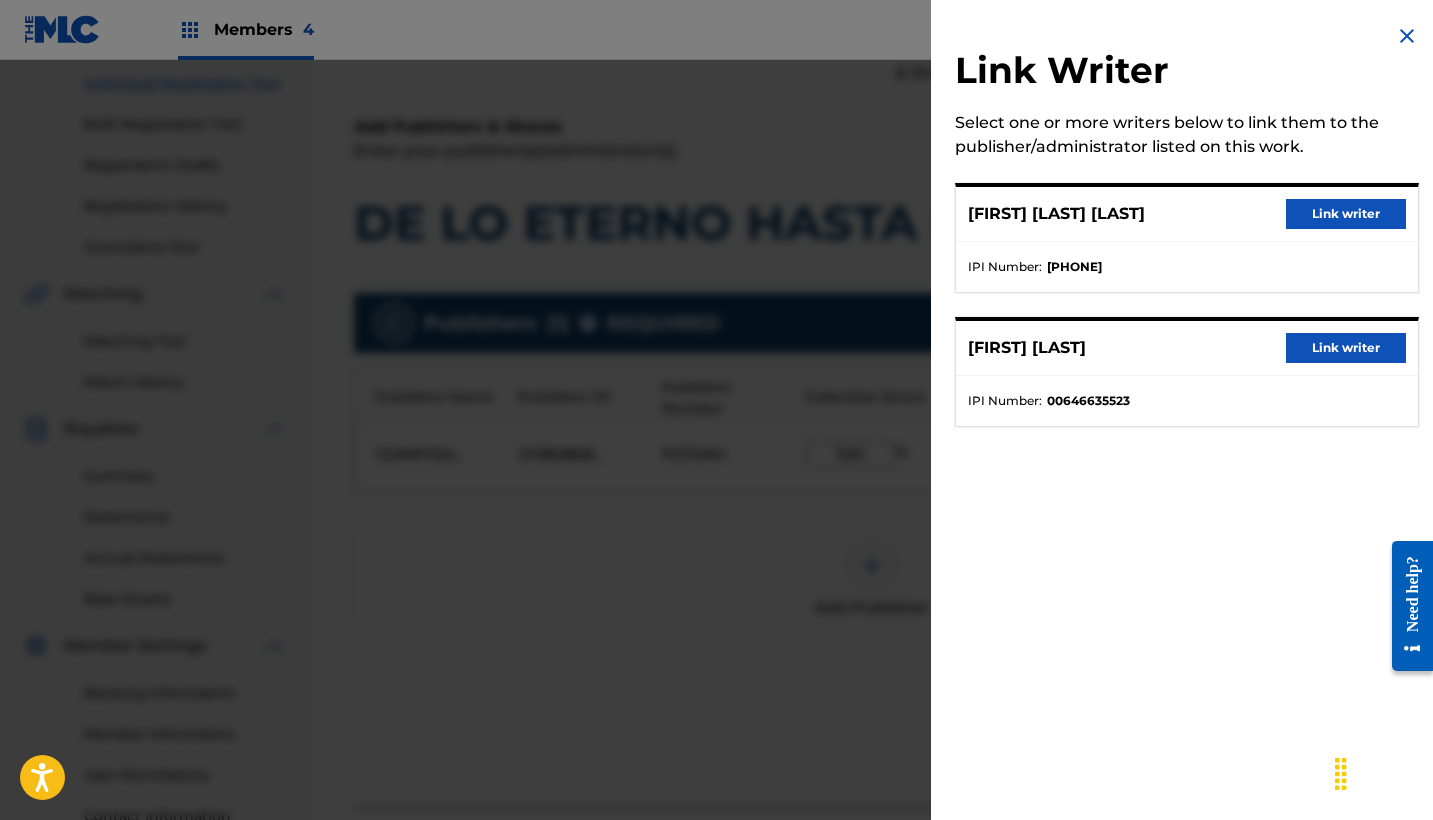 click on "Link writer" at bounding box center [1346, 214] 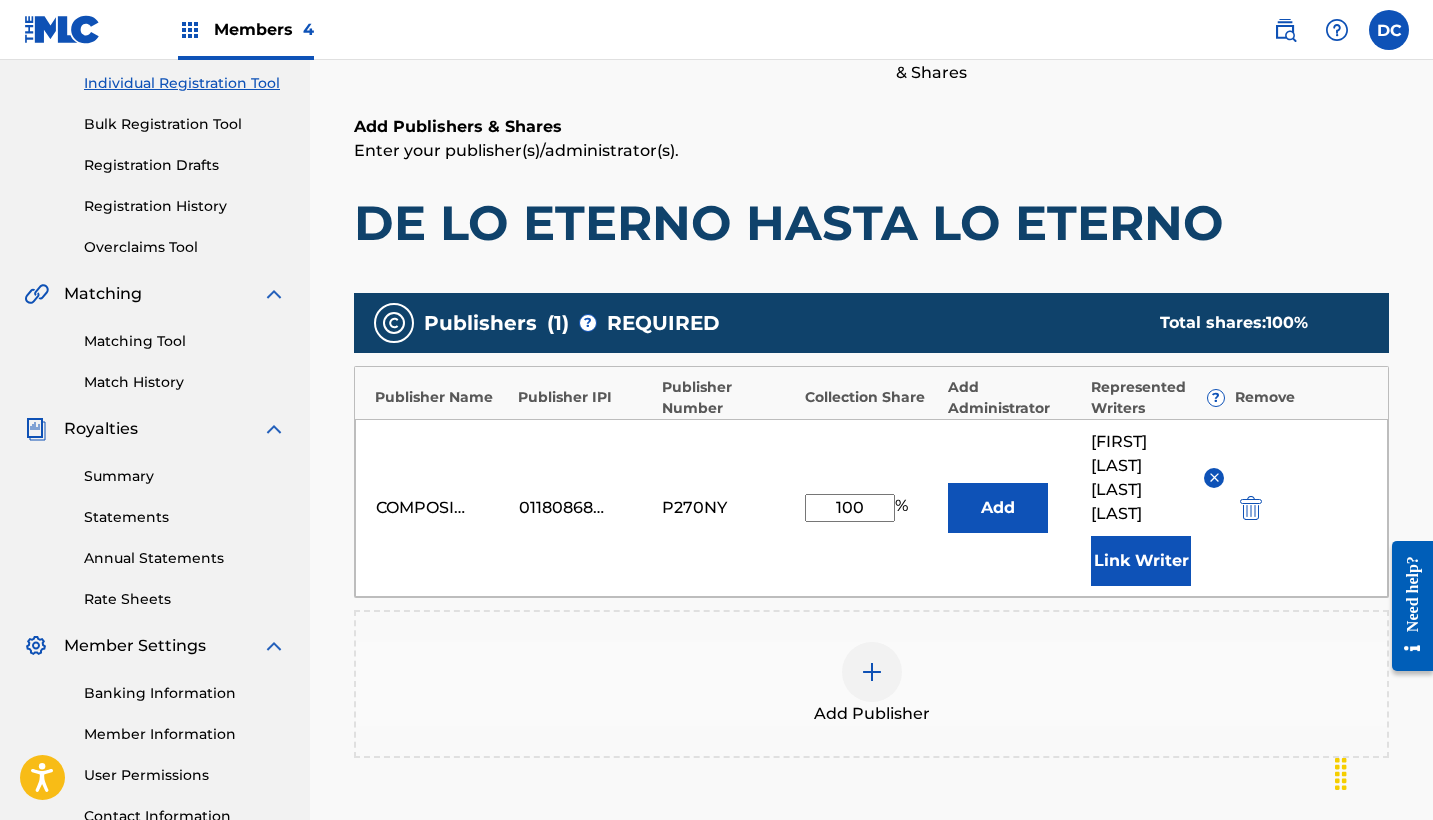 click on "Link Writer" at bounding box center (1141, 561) 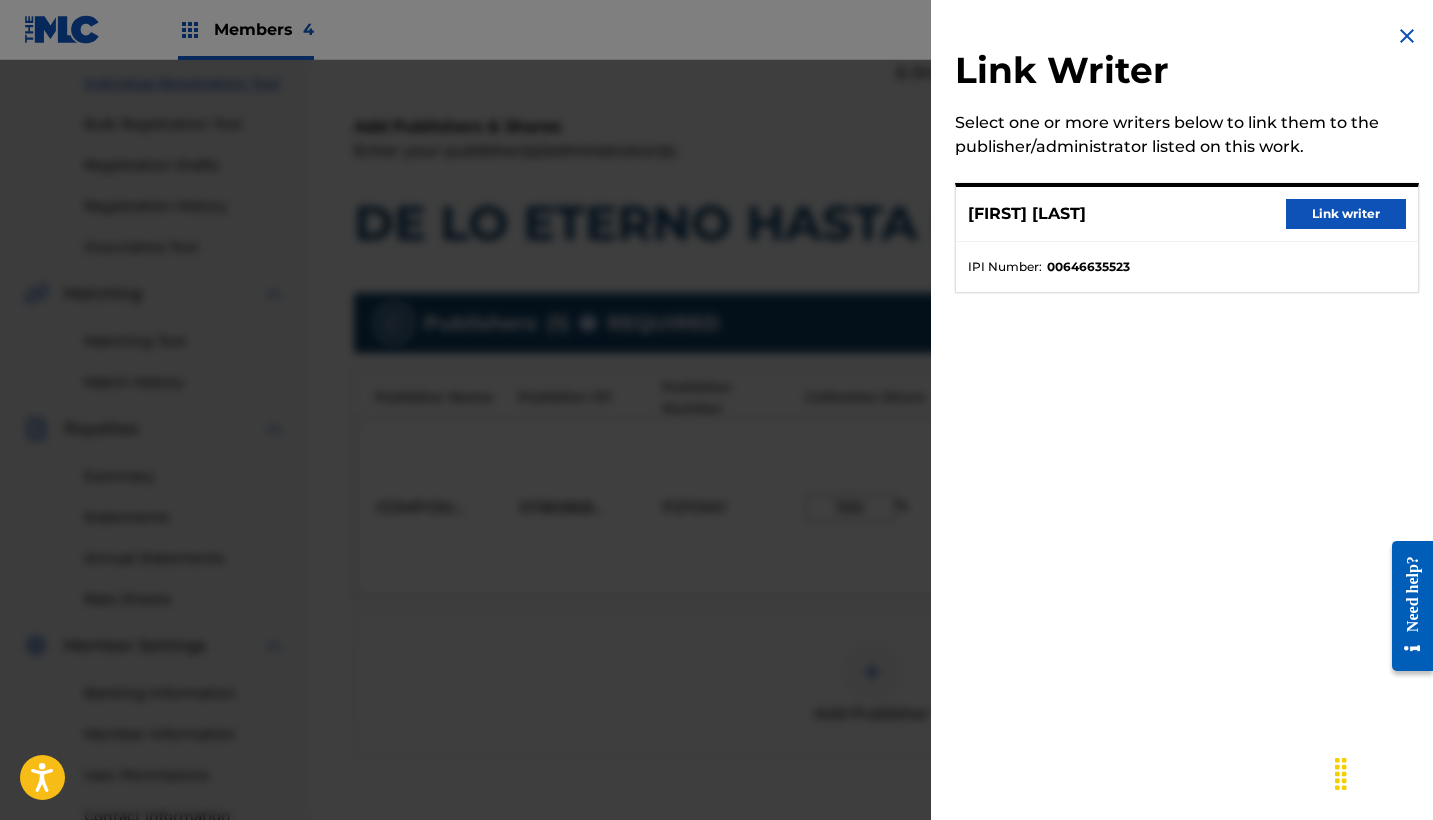 click on "Link writer" at bounding box center [1346, 214] 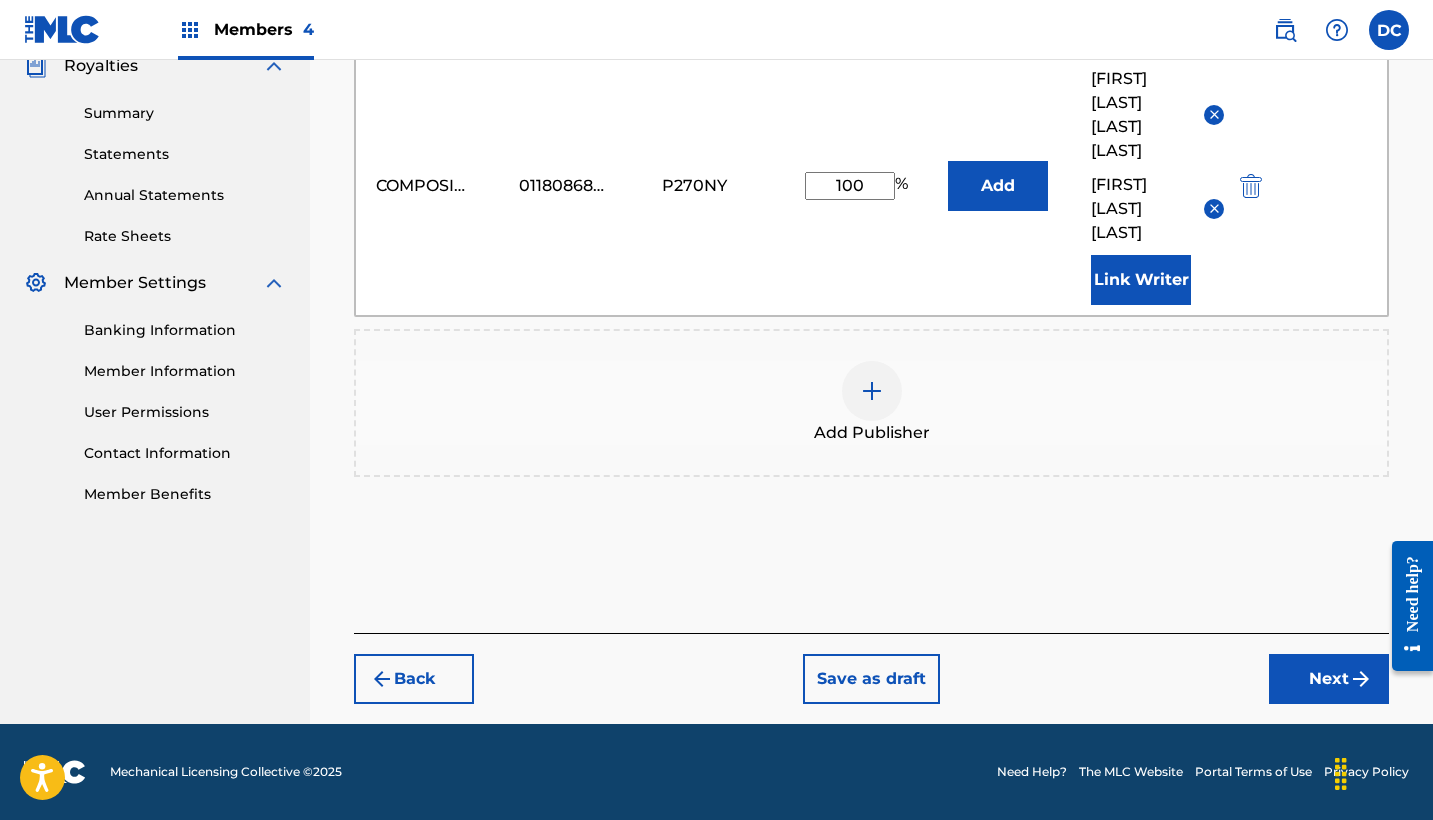 click on "Next" at bounding box center (1329, 679) 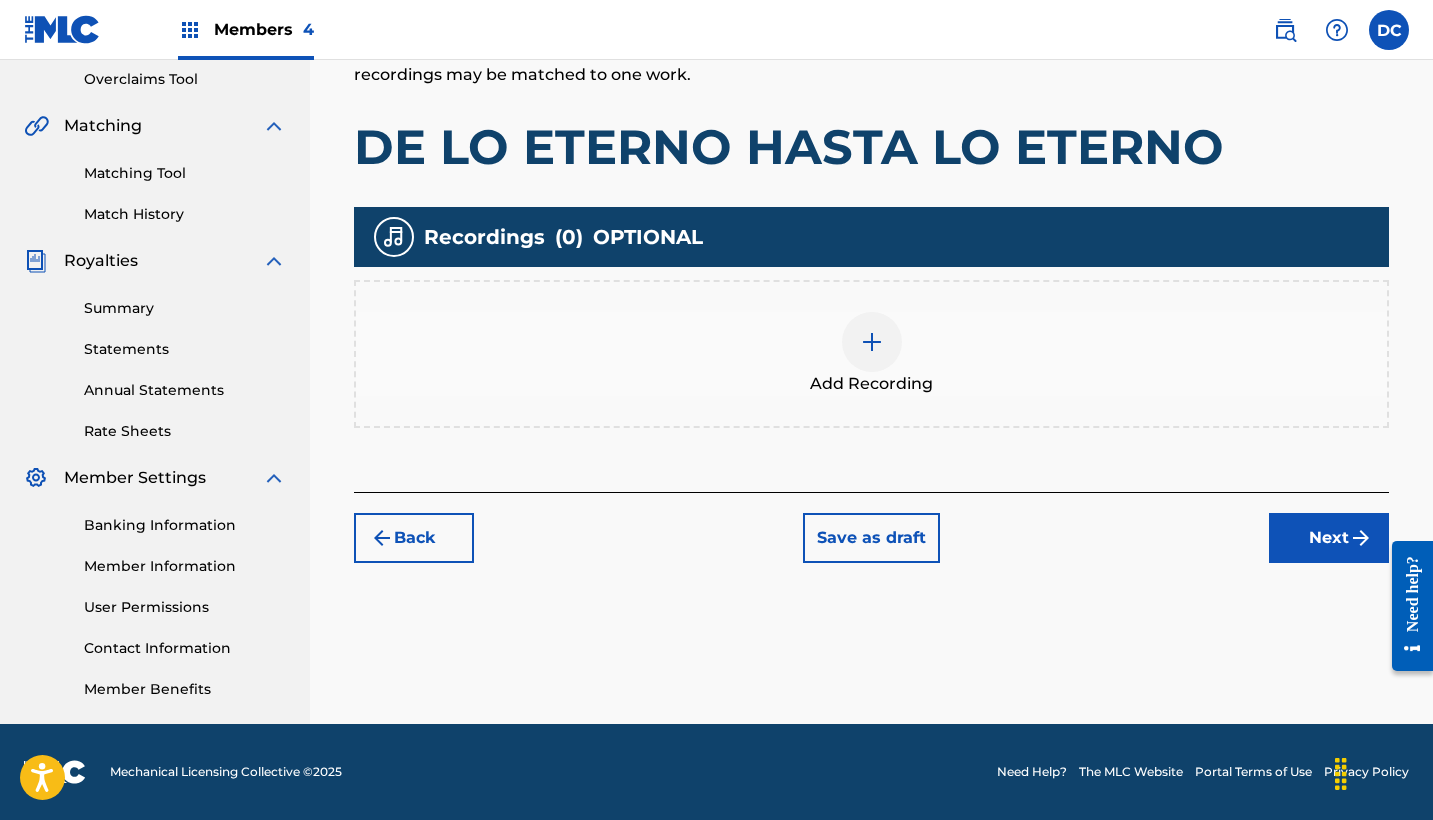 click on "Add Recording" at bounding box center (871, 354) 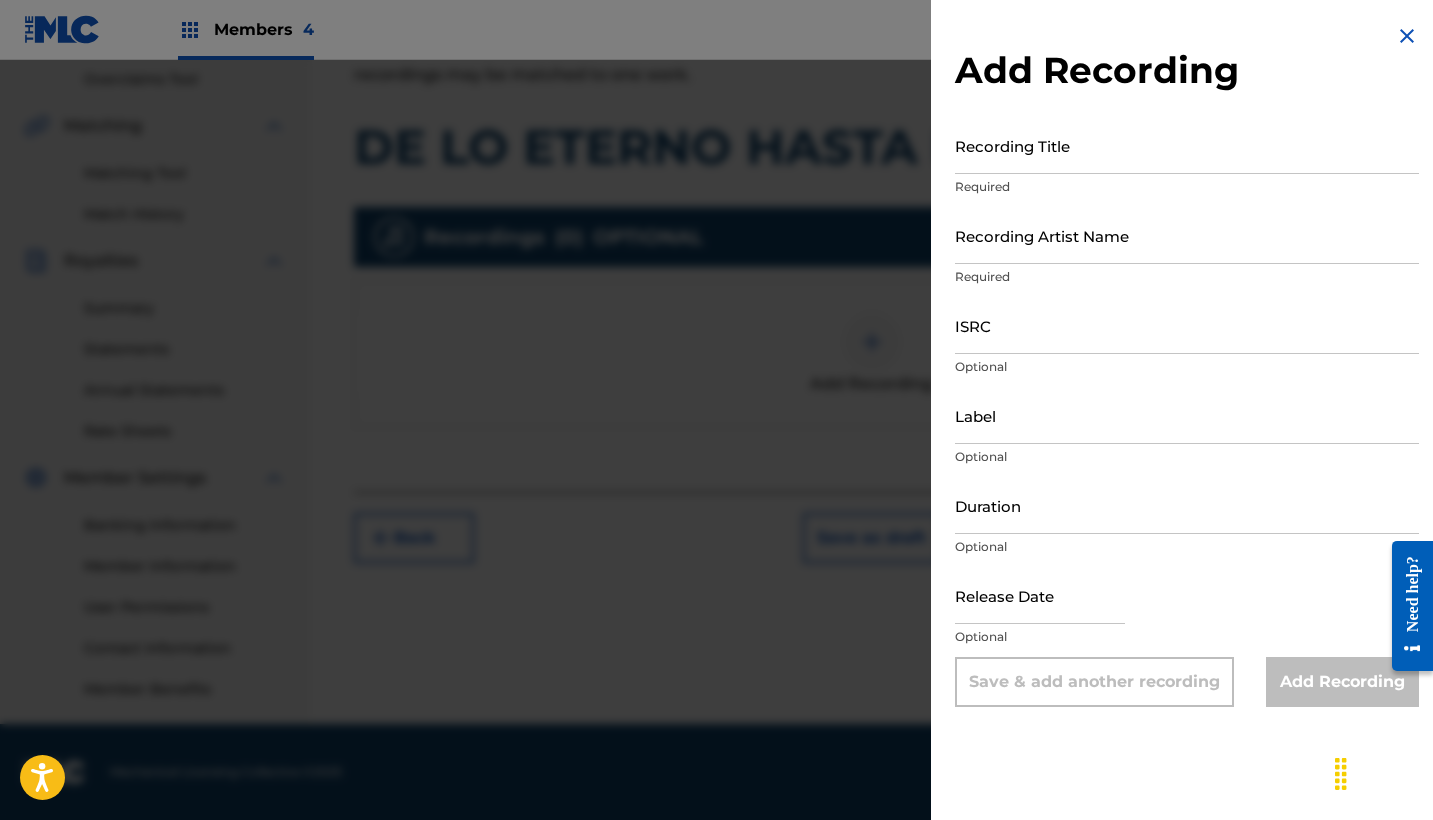 click on "Recording Title" at bounding box center (1187, 145) 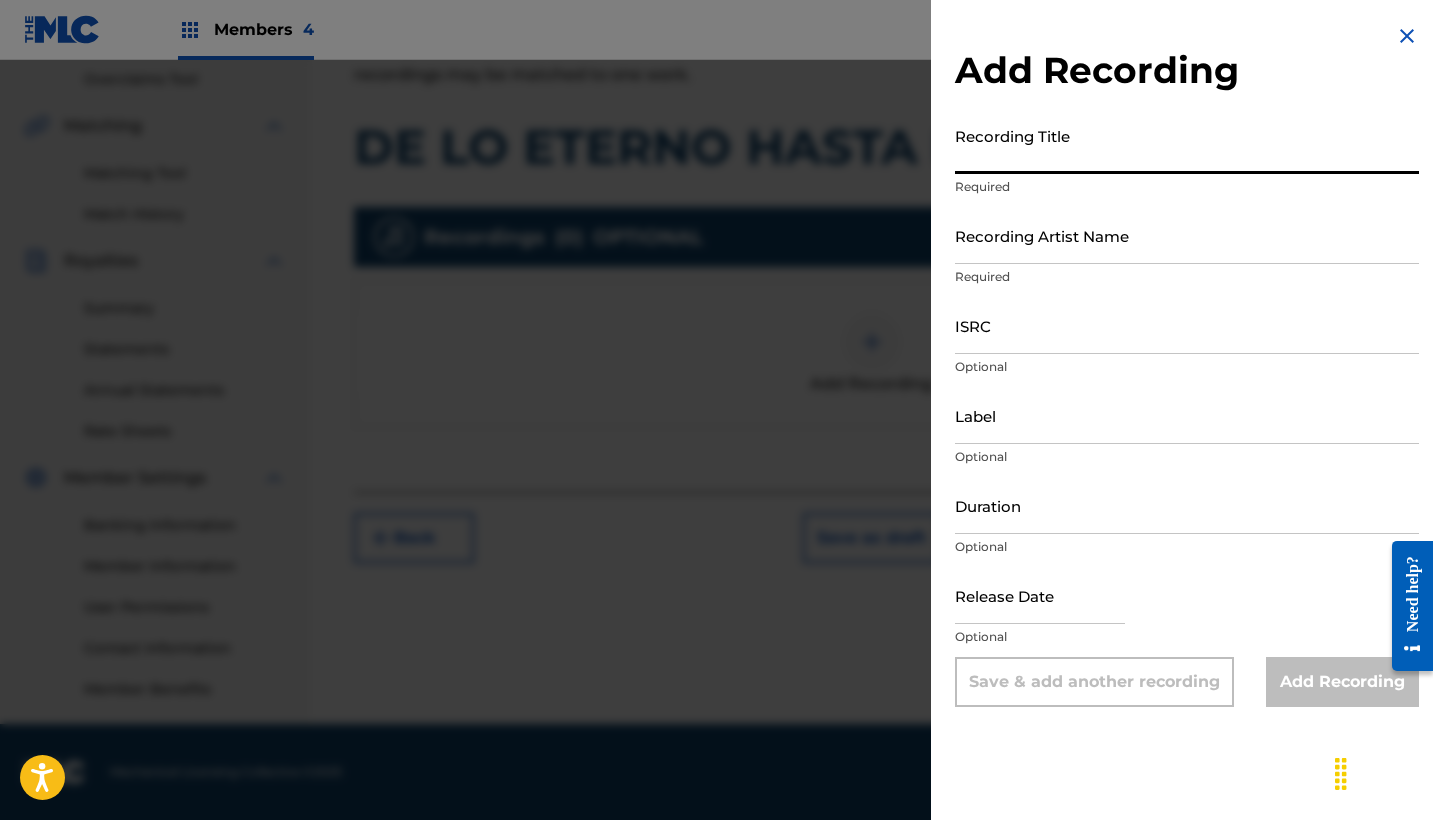 paste on "De Lo Eterno Hasta Lo Eterno" 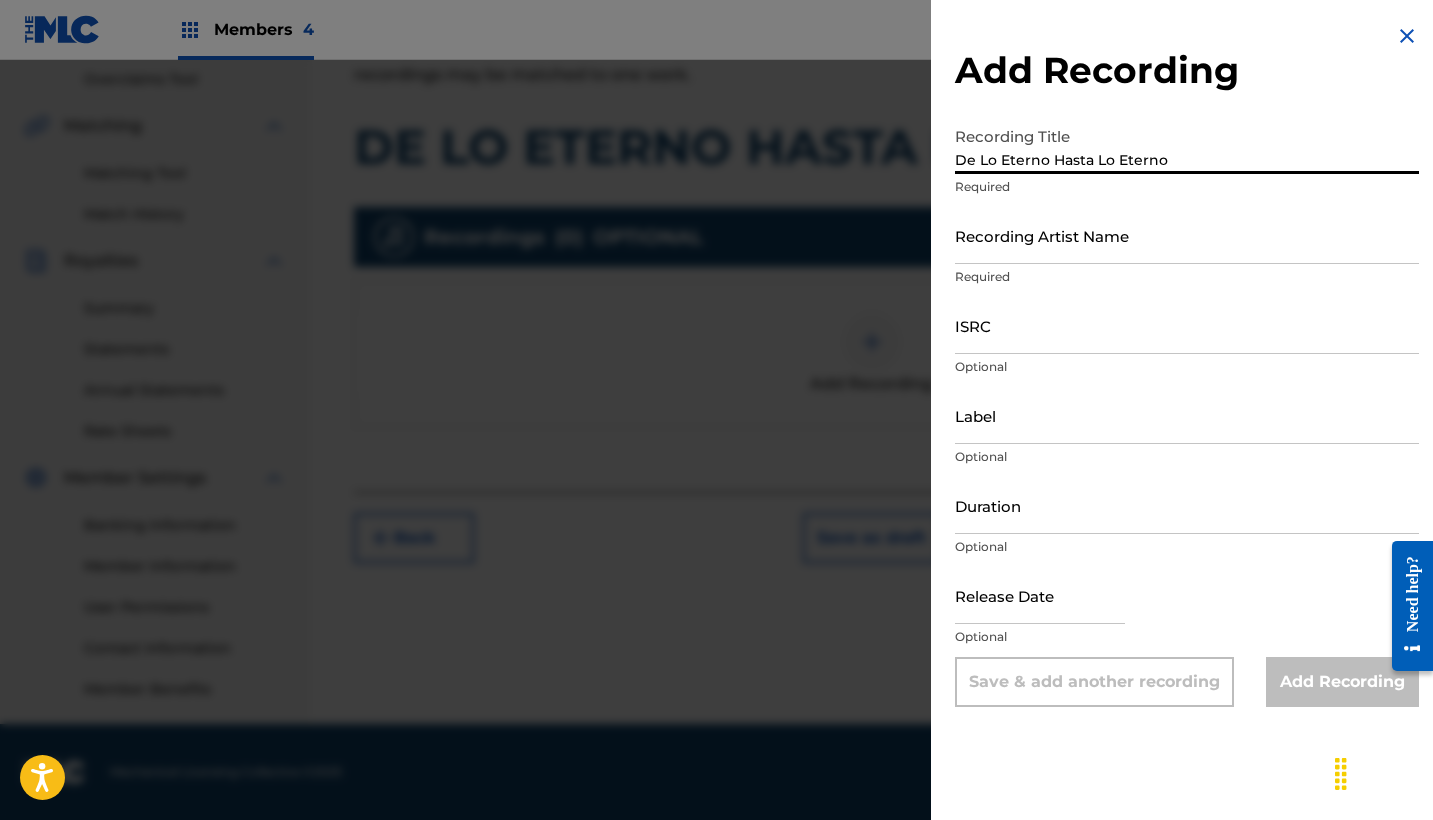 type on "De Lo Eterno Hasta Lo Eterno" 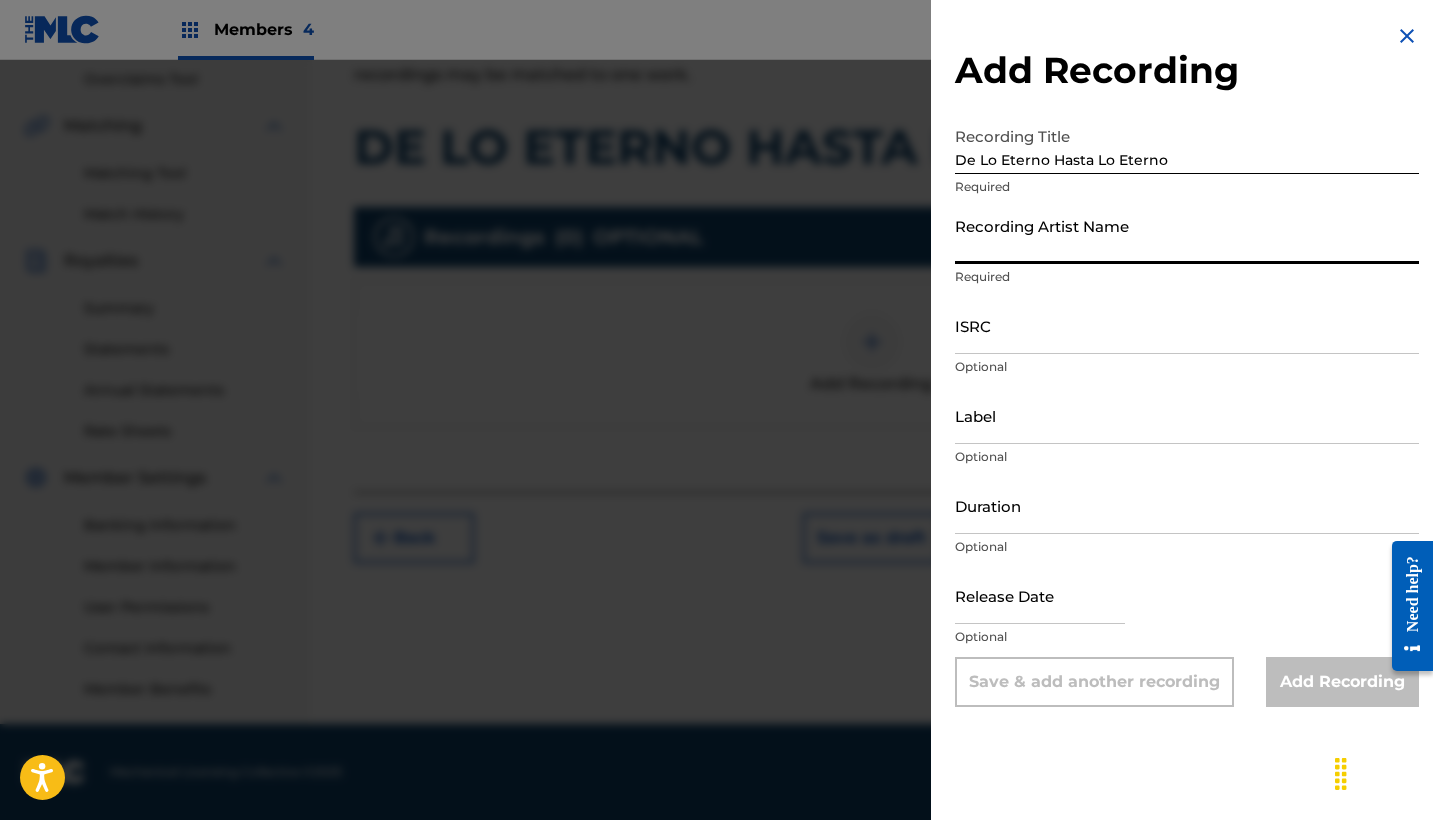 click on "Recording Artist Name" at bounding box center (1187, 235) 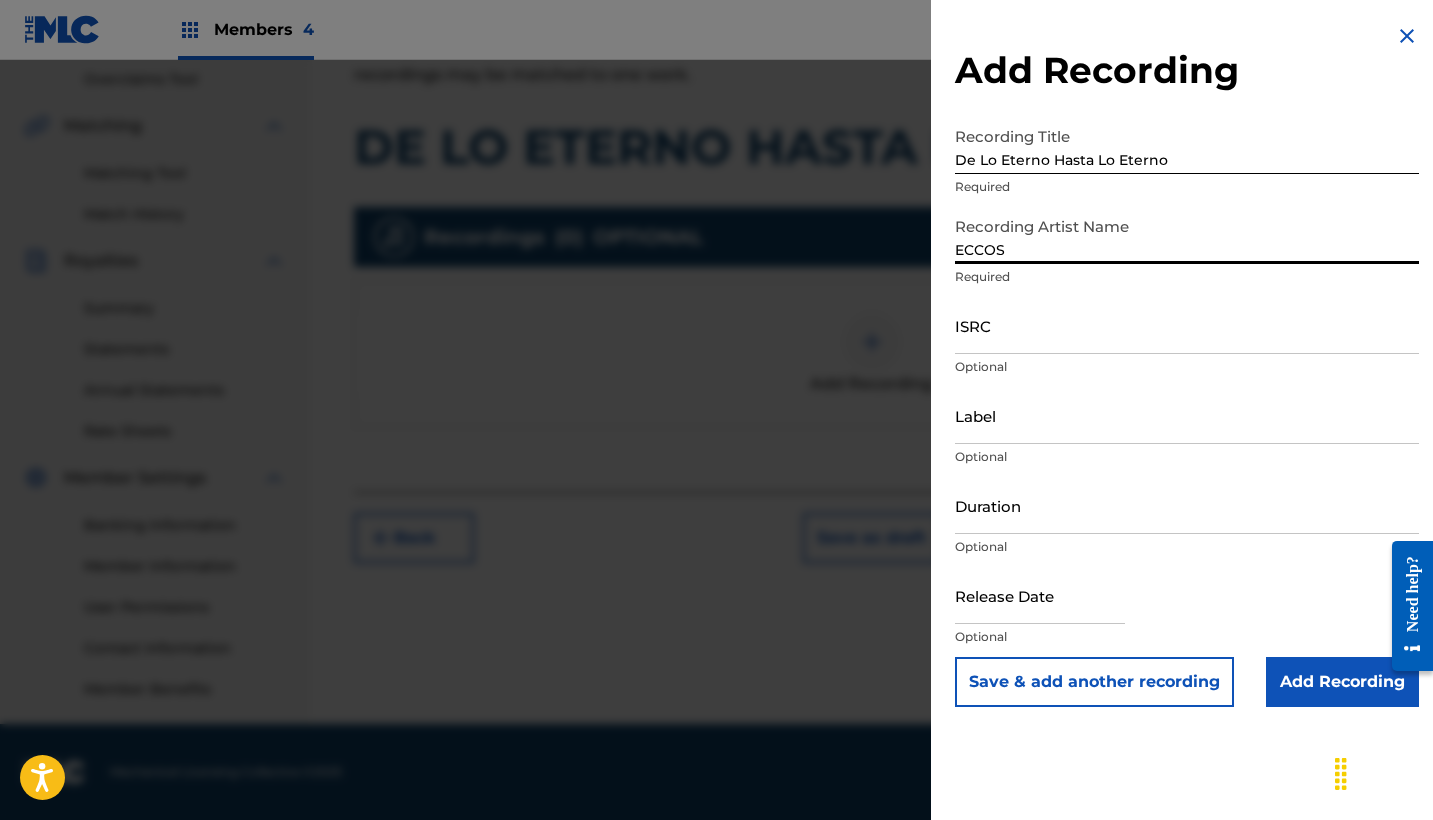 type on "ECCOS" 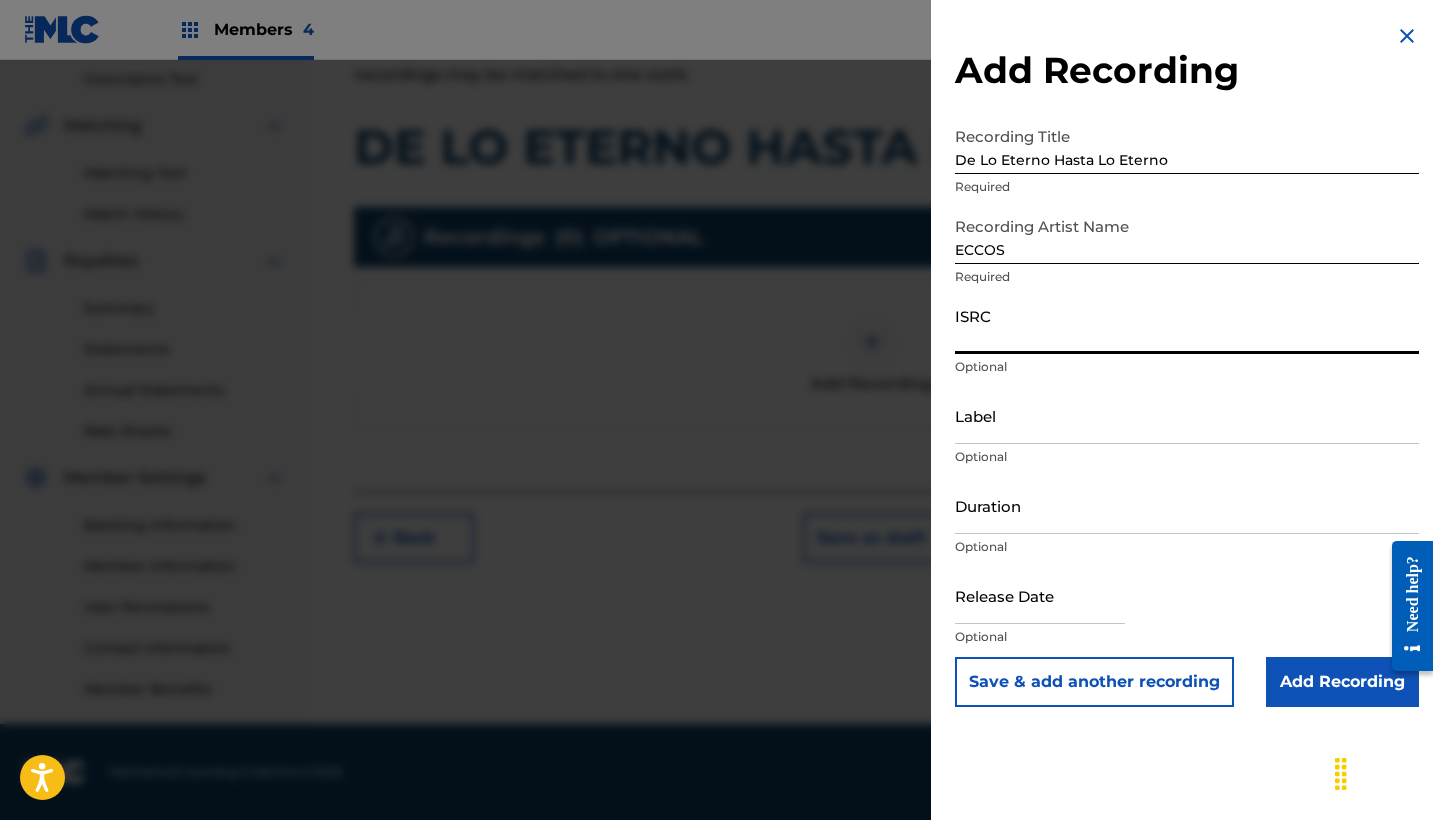click on "ISRC" at bounding box center [1187, 325] 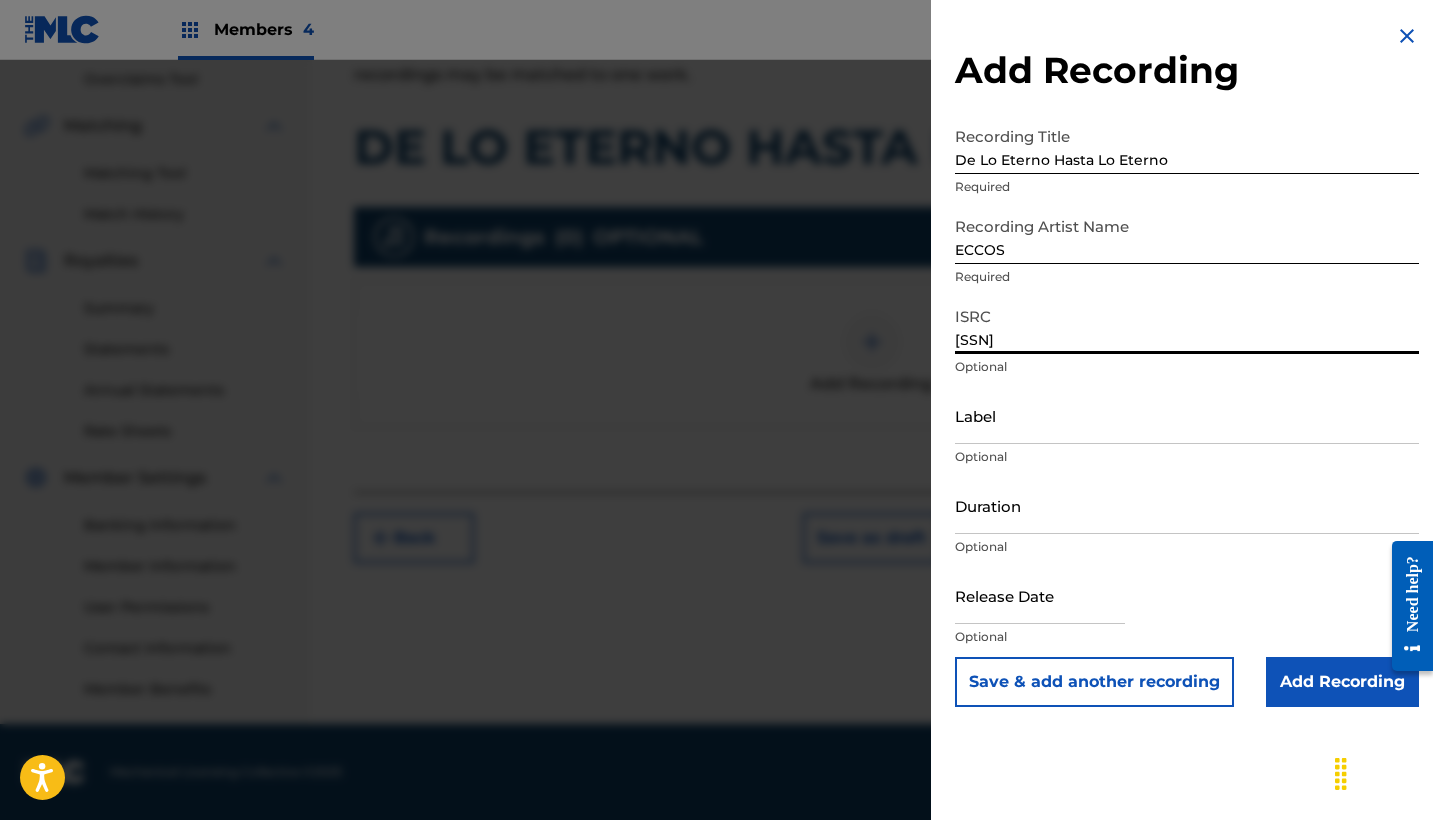 type on "[SSN]" 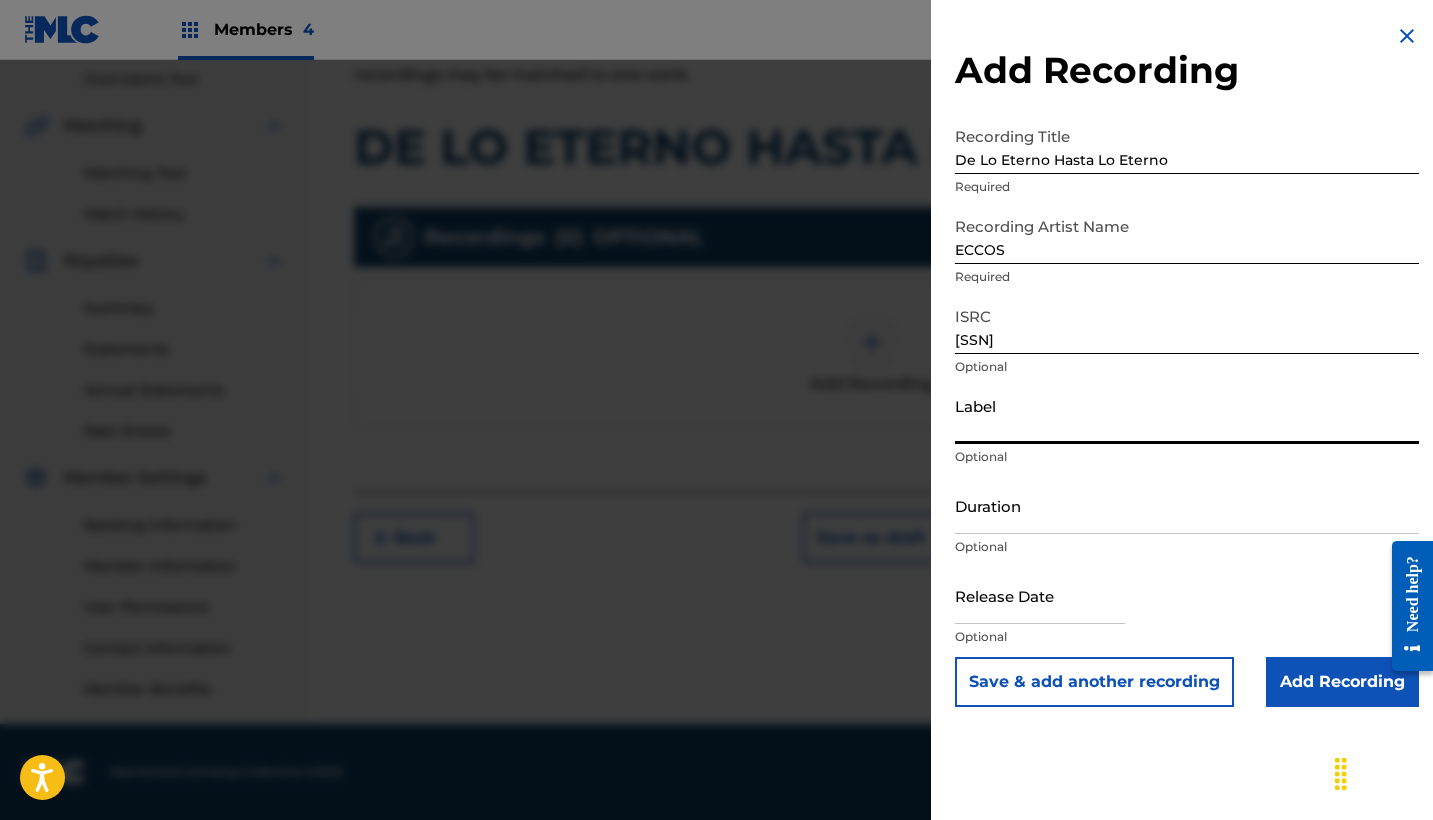 paste on "Nomad Music House LLC/Heaven Music" 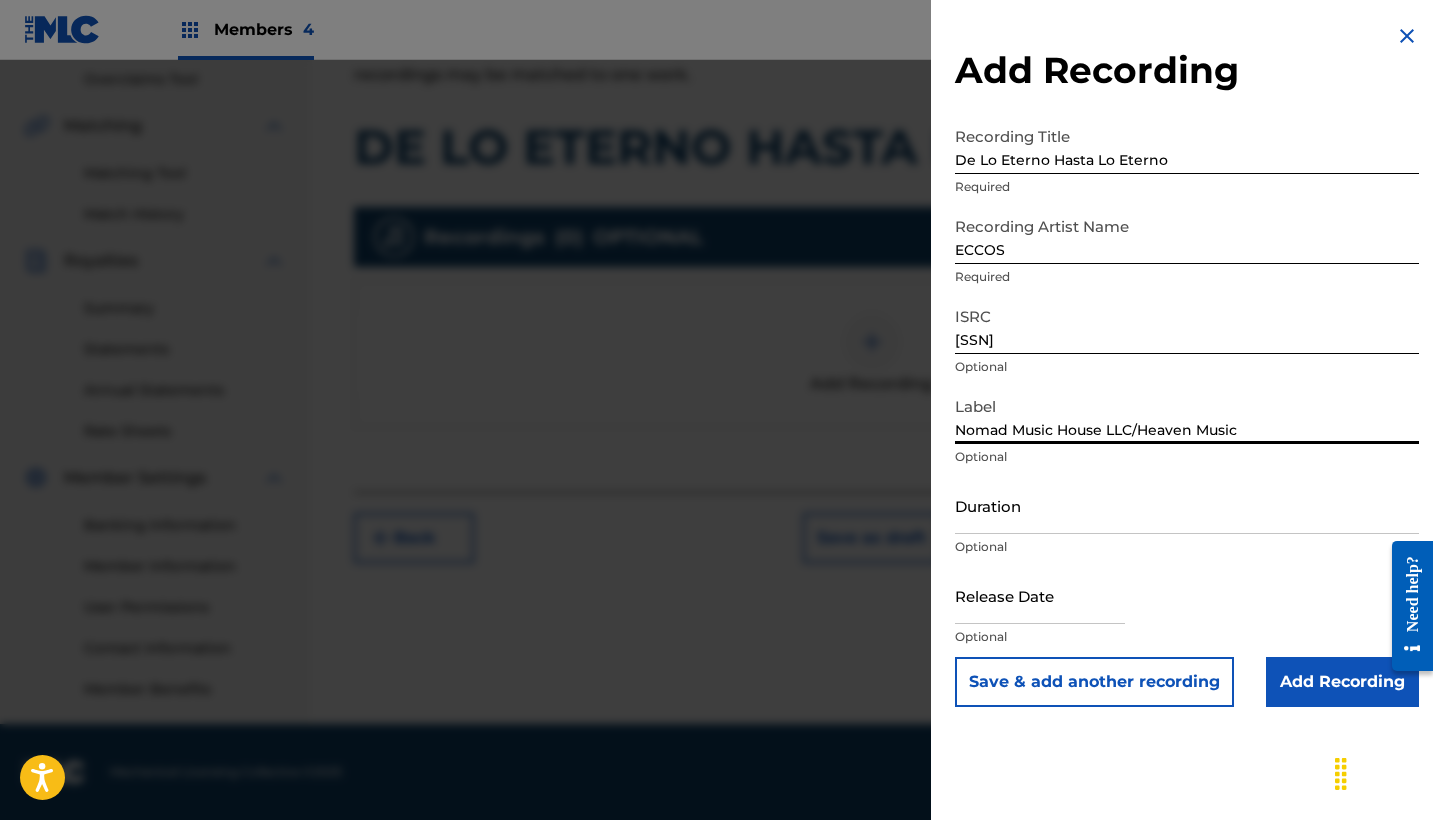 type on "Nomad Music House LLC/Heaven Music" 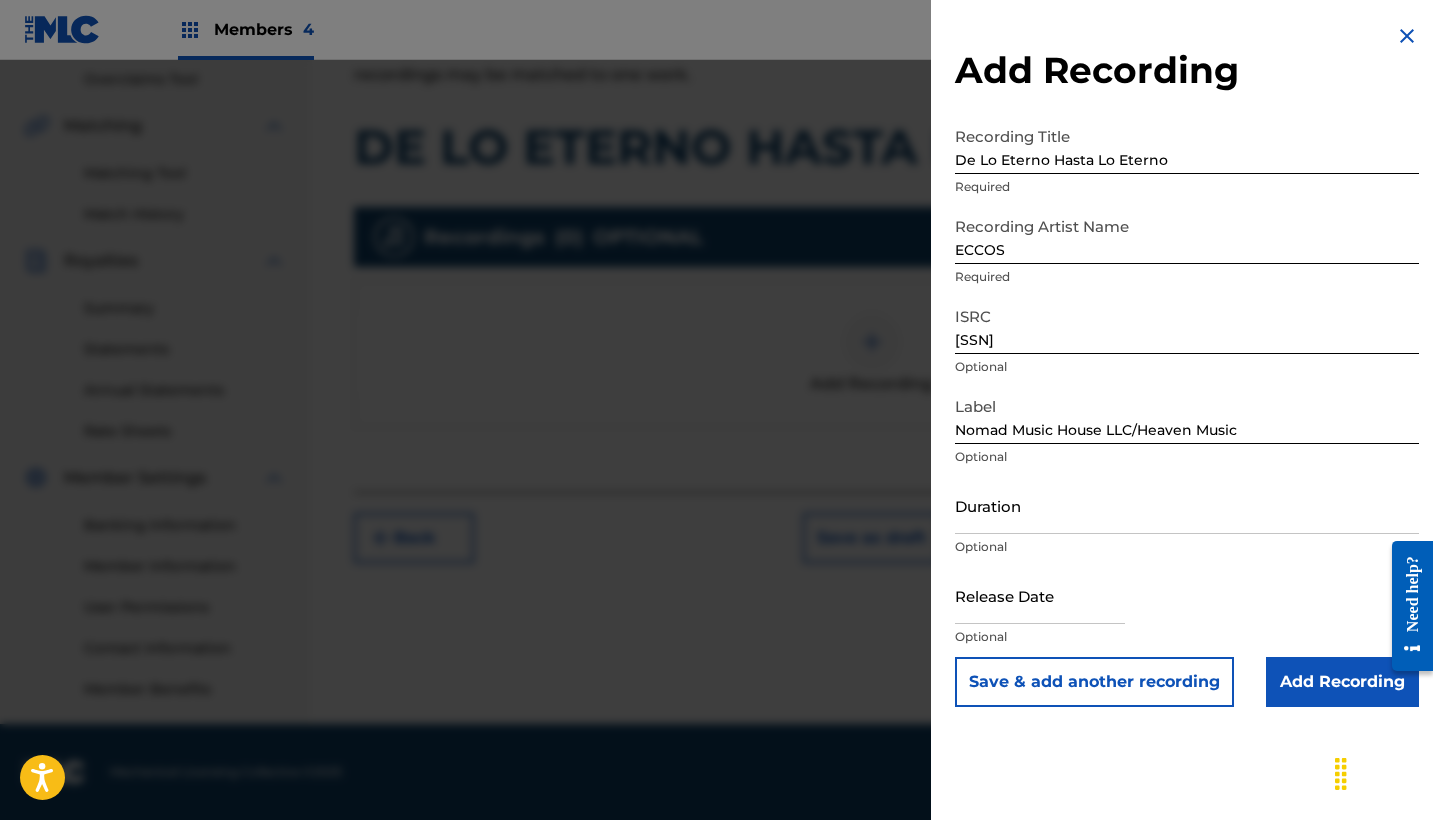 click on "Optional" at bounding box center (1187, 547) 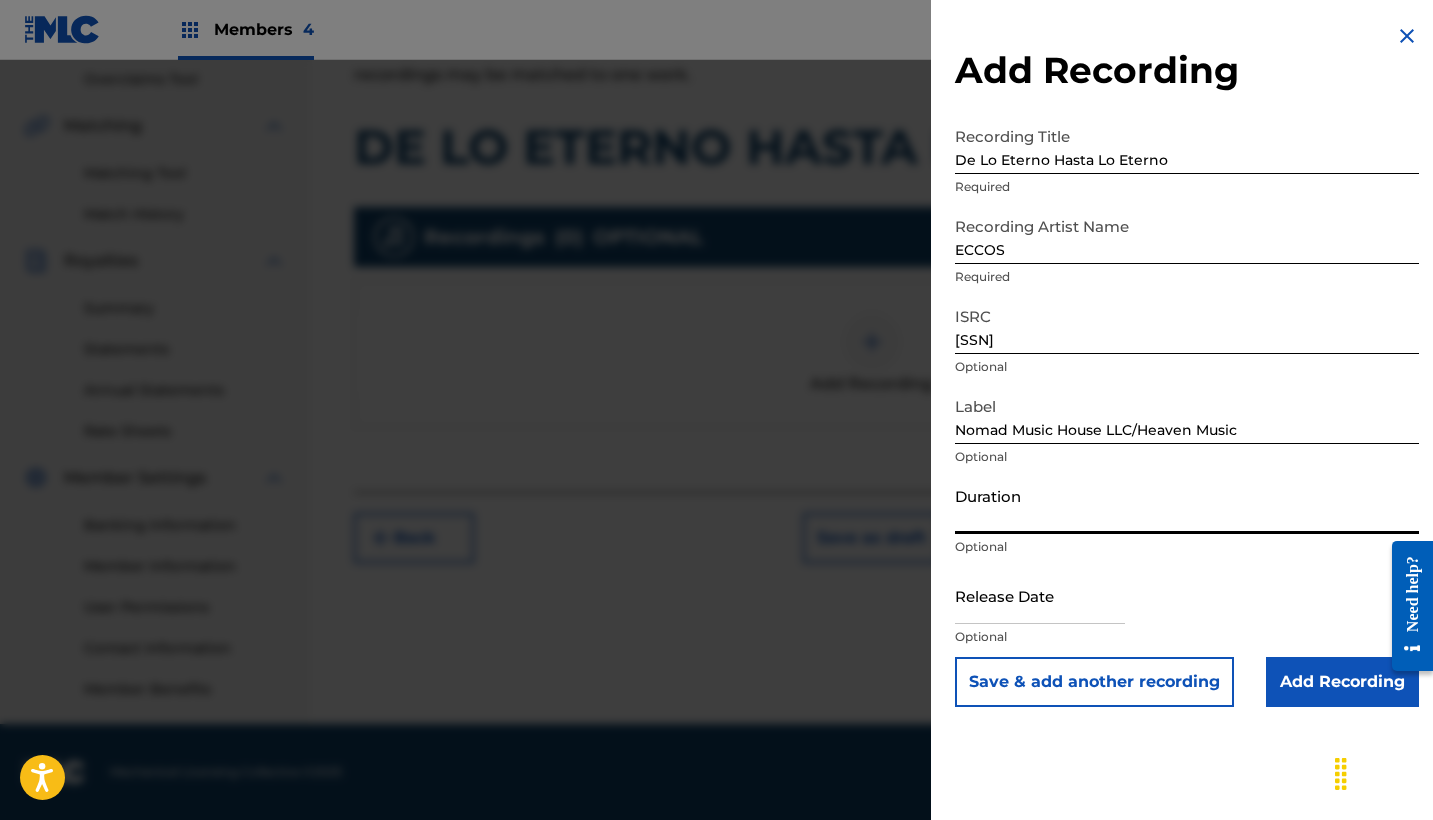 click on "Duration" at bounding box center [1187, 505] 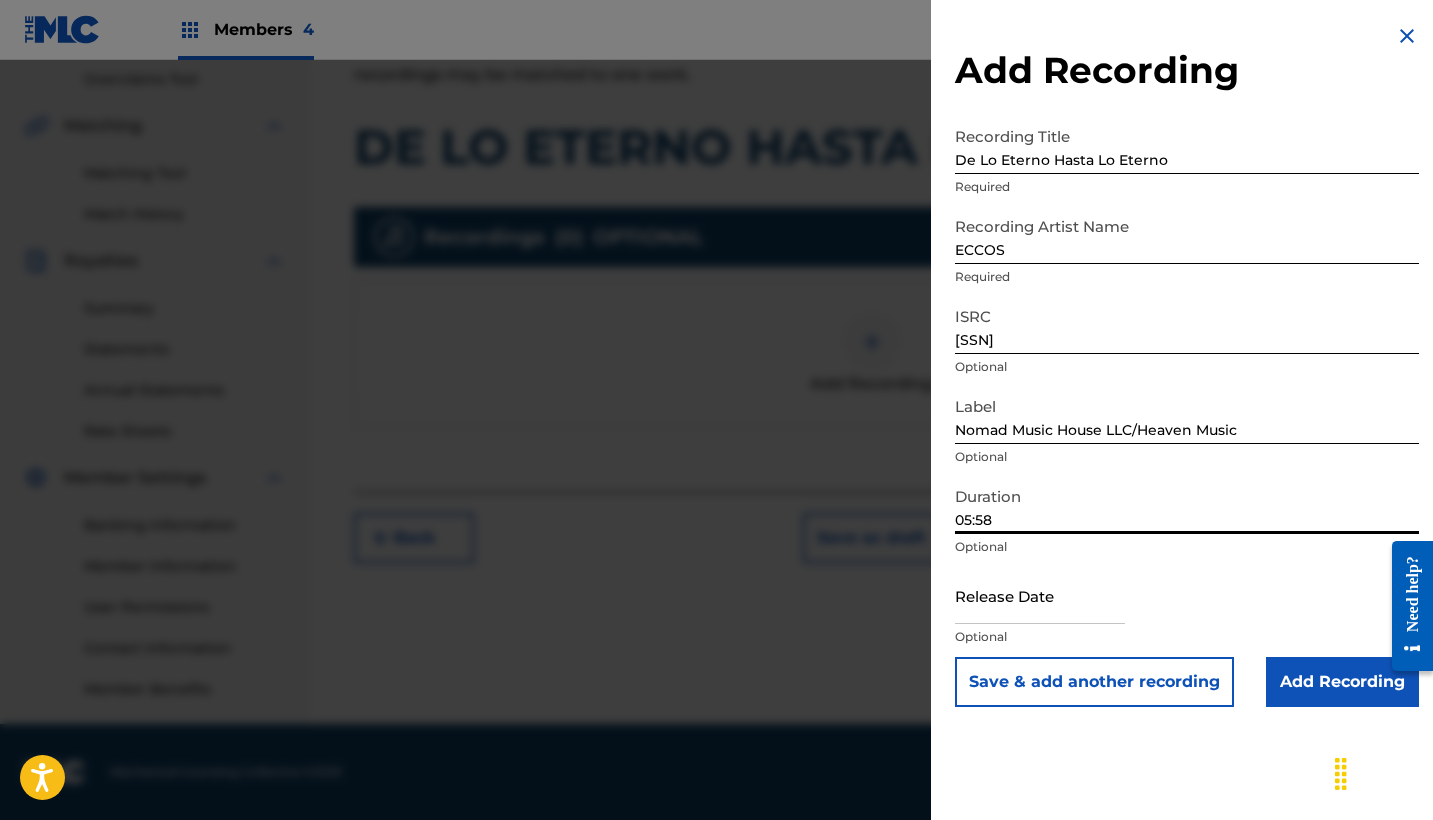 type on "05:58" 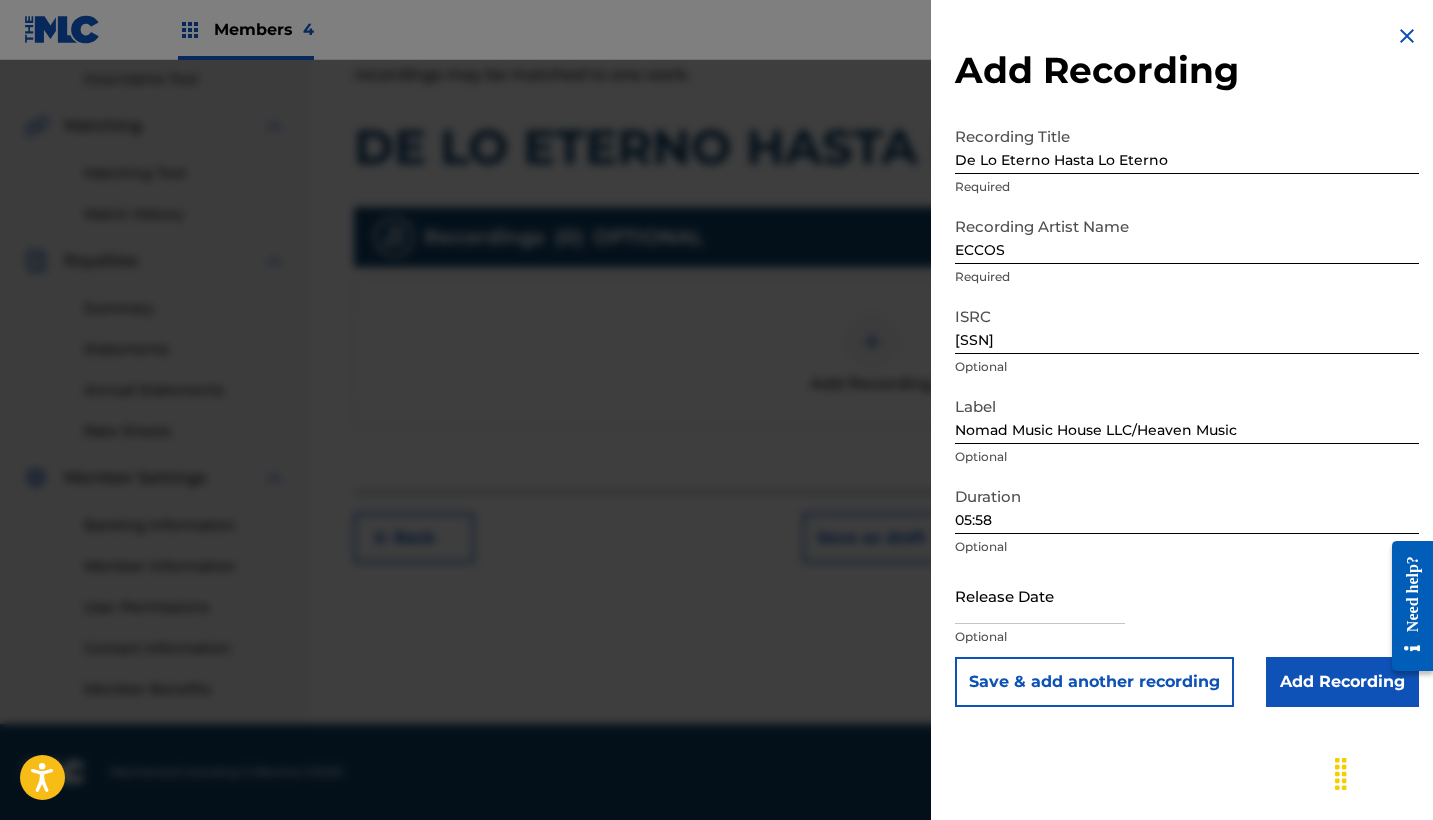 click at bounding box center [1040, 595] 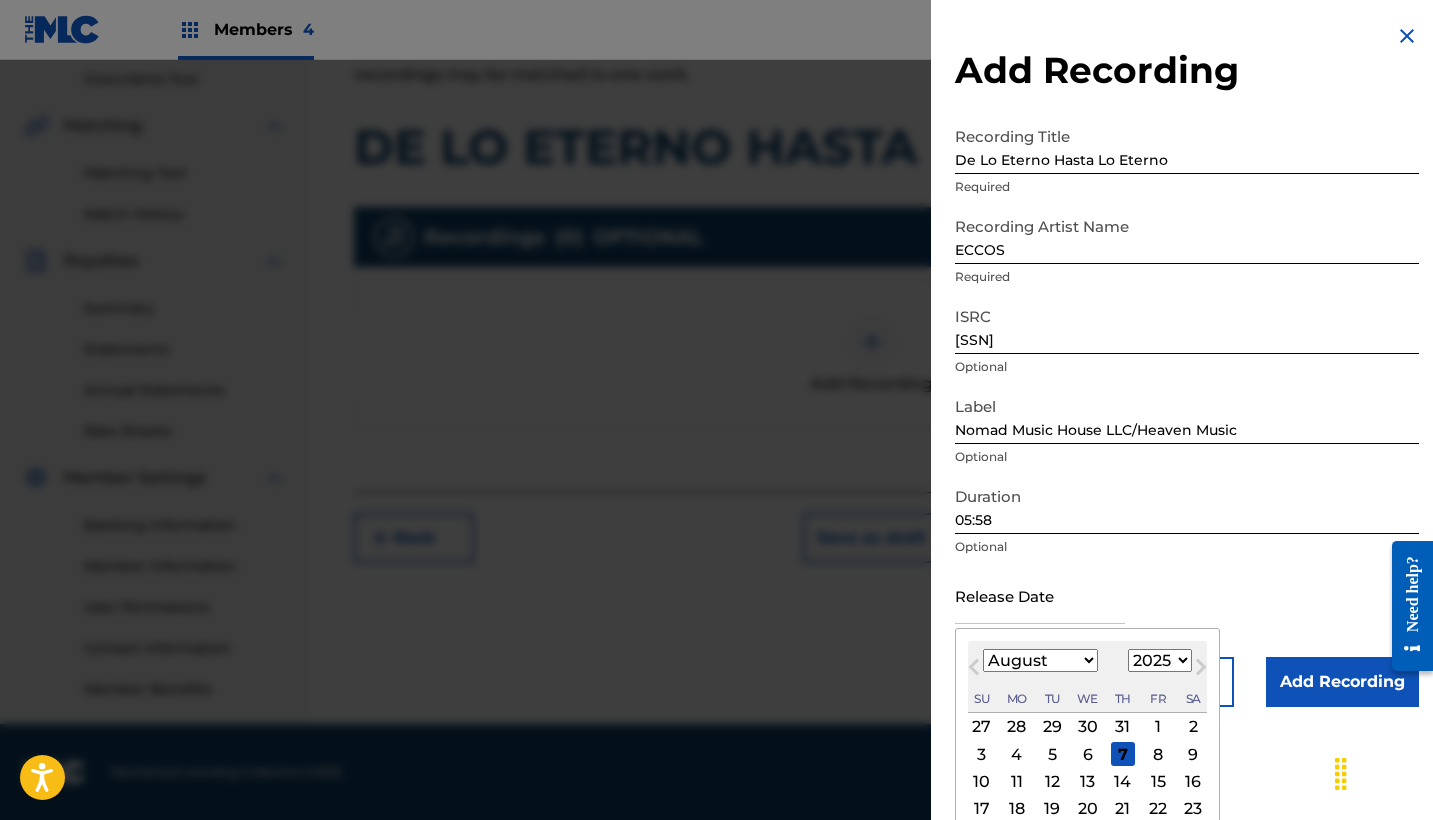 select on "5" 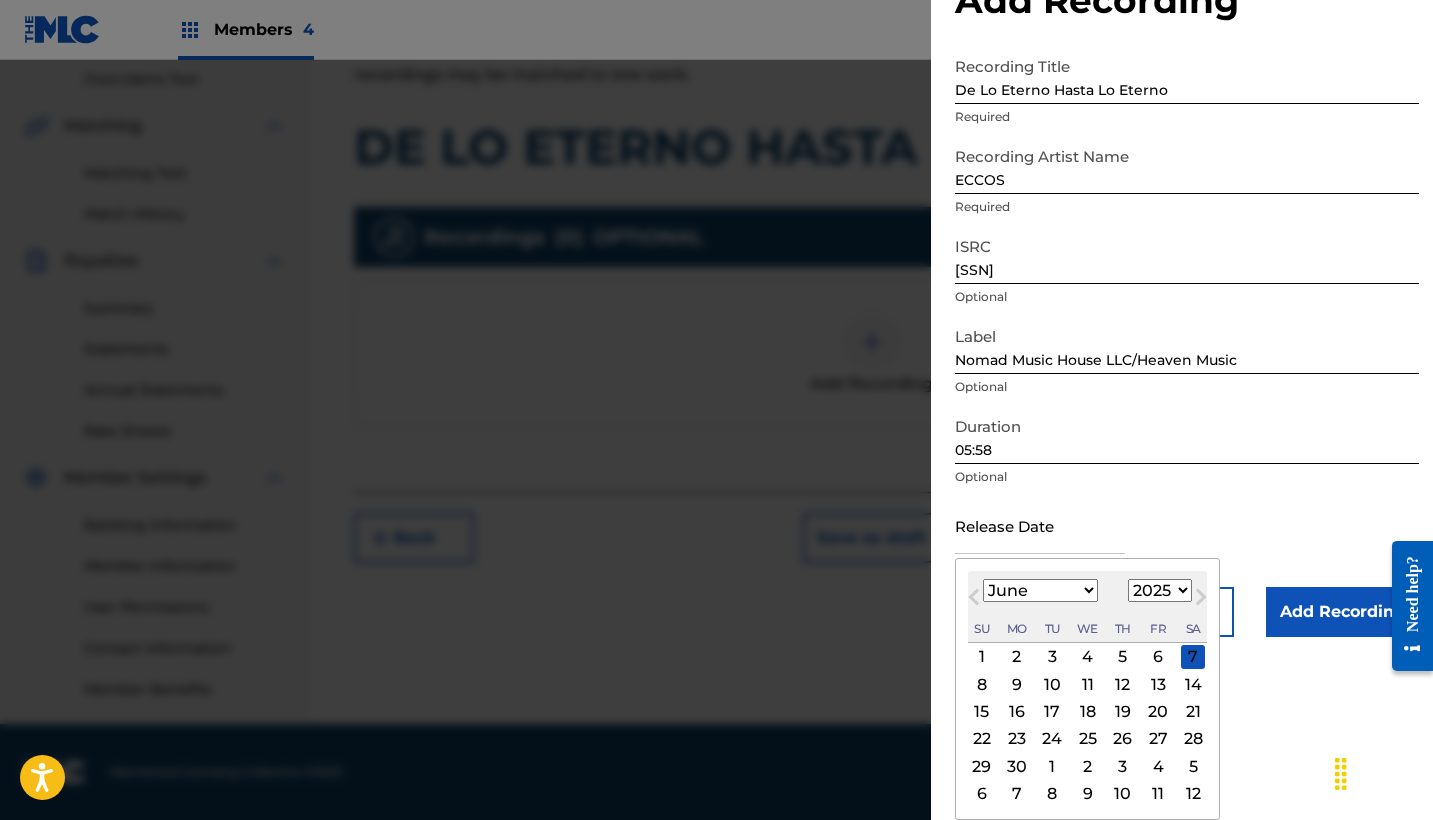 scroll, scrollTop: 70, scrollLeft: 0, axis: vertical 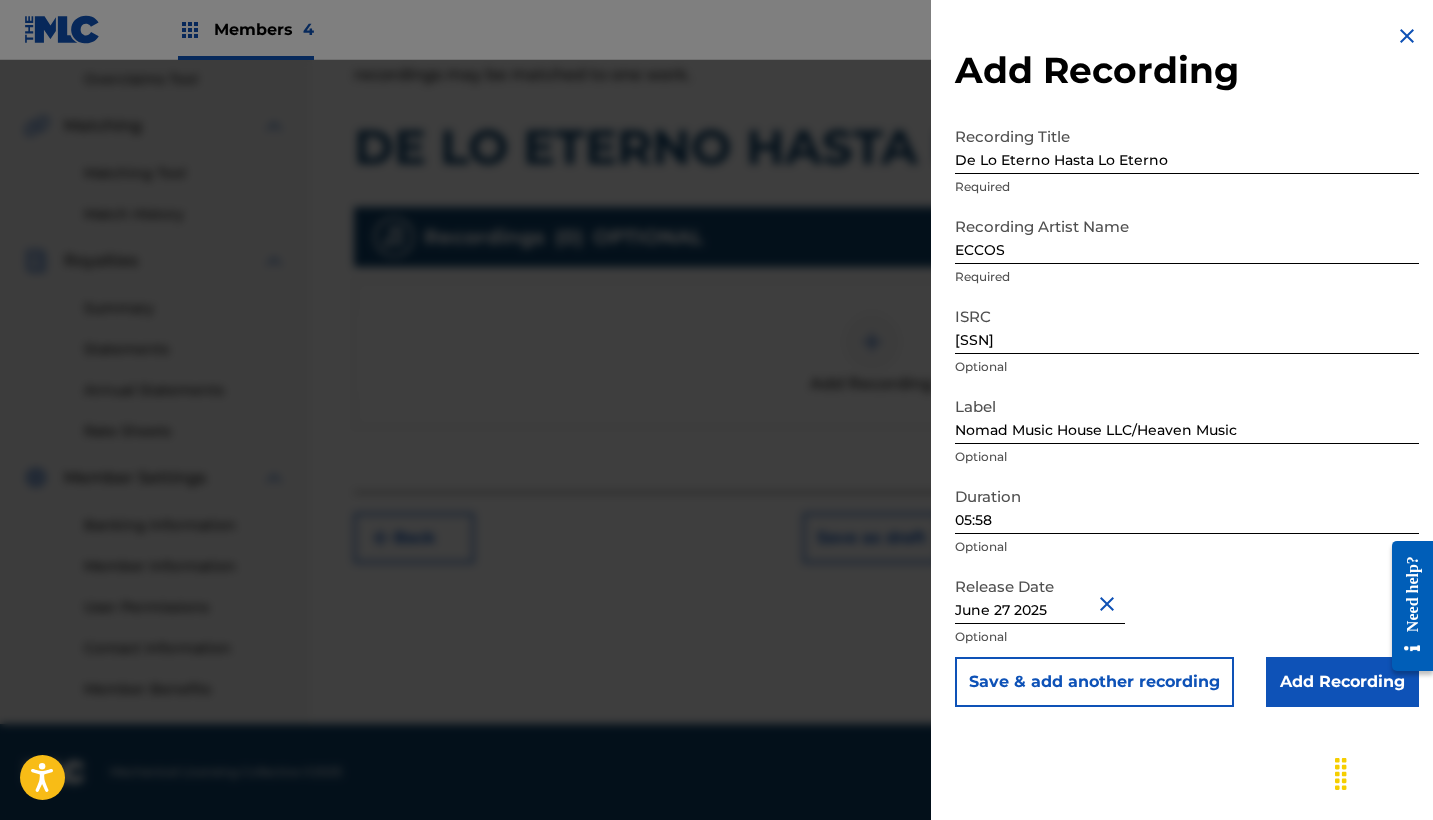 click on "Add Recording" at bounding box center [1342, 682] 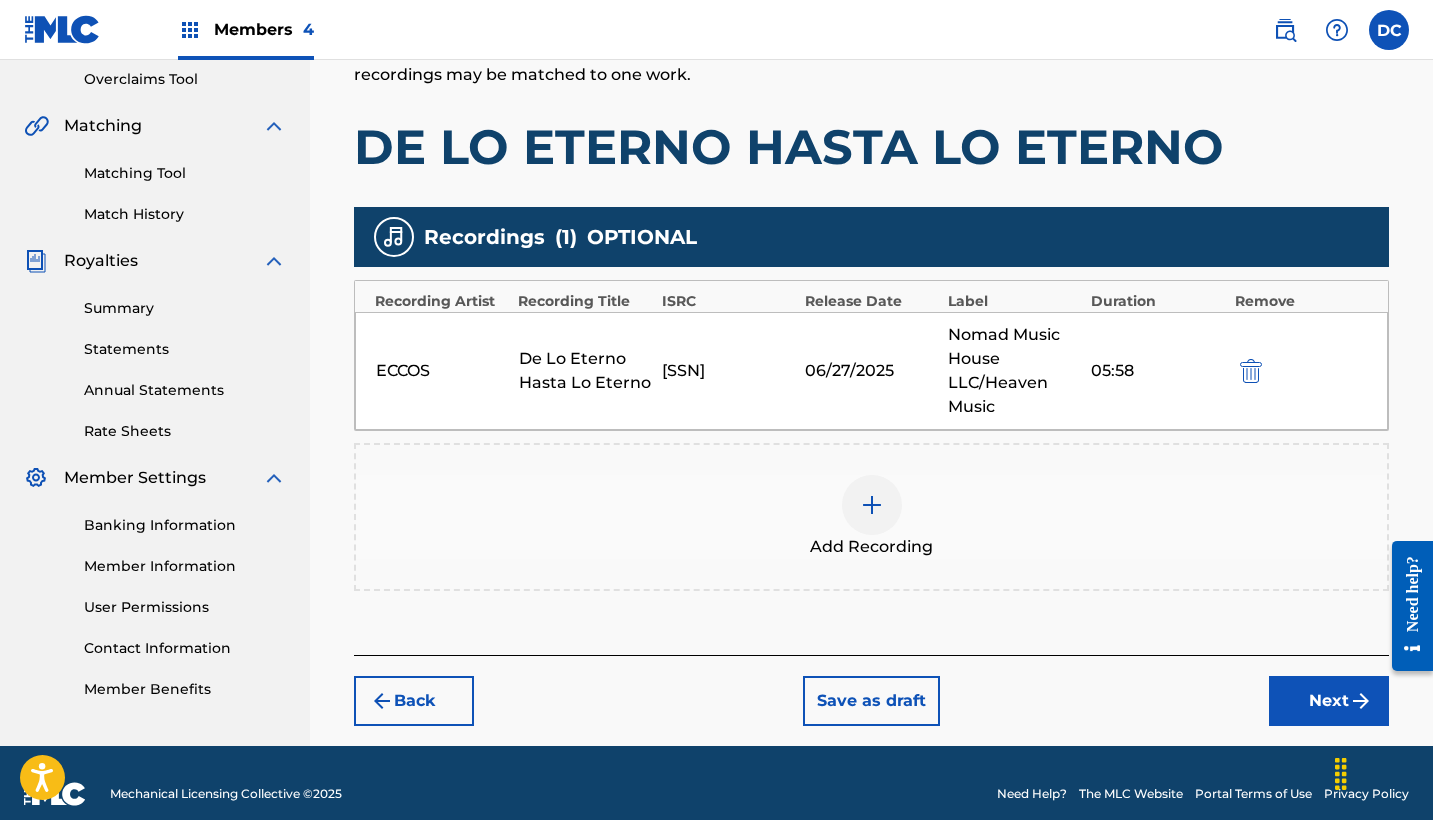 click on "Next" at bounding box center [1329, 701] 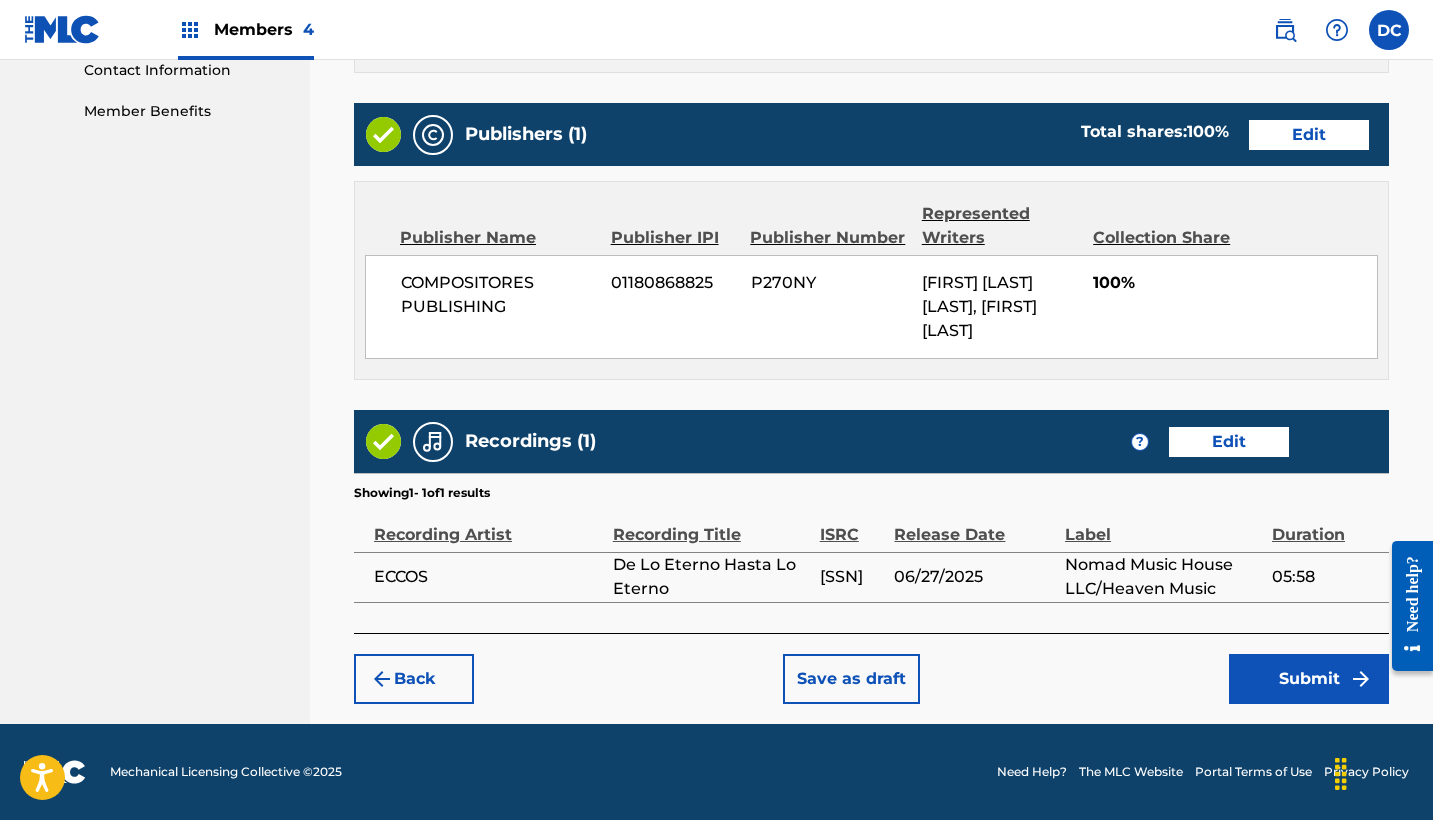 scroll, scrollTop: 1068, scrollLeft: 0, axis: vertical 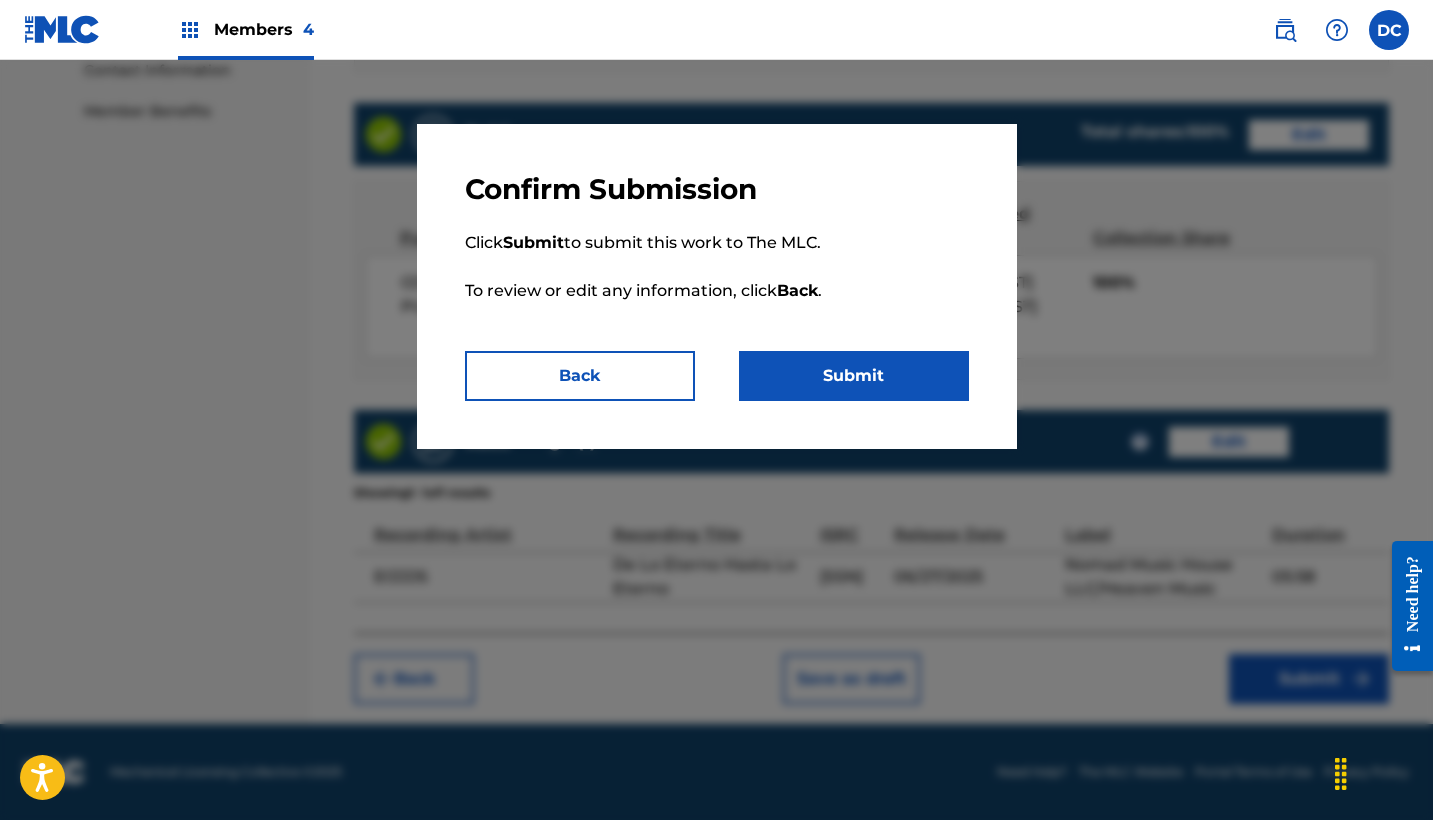 click on "Submit" at bounding box center (854, 376) 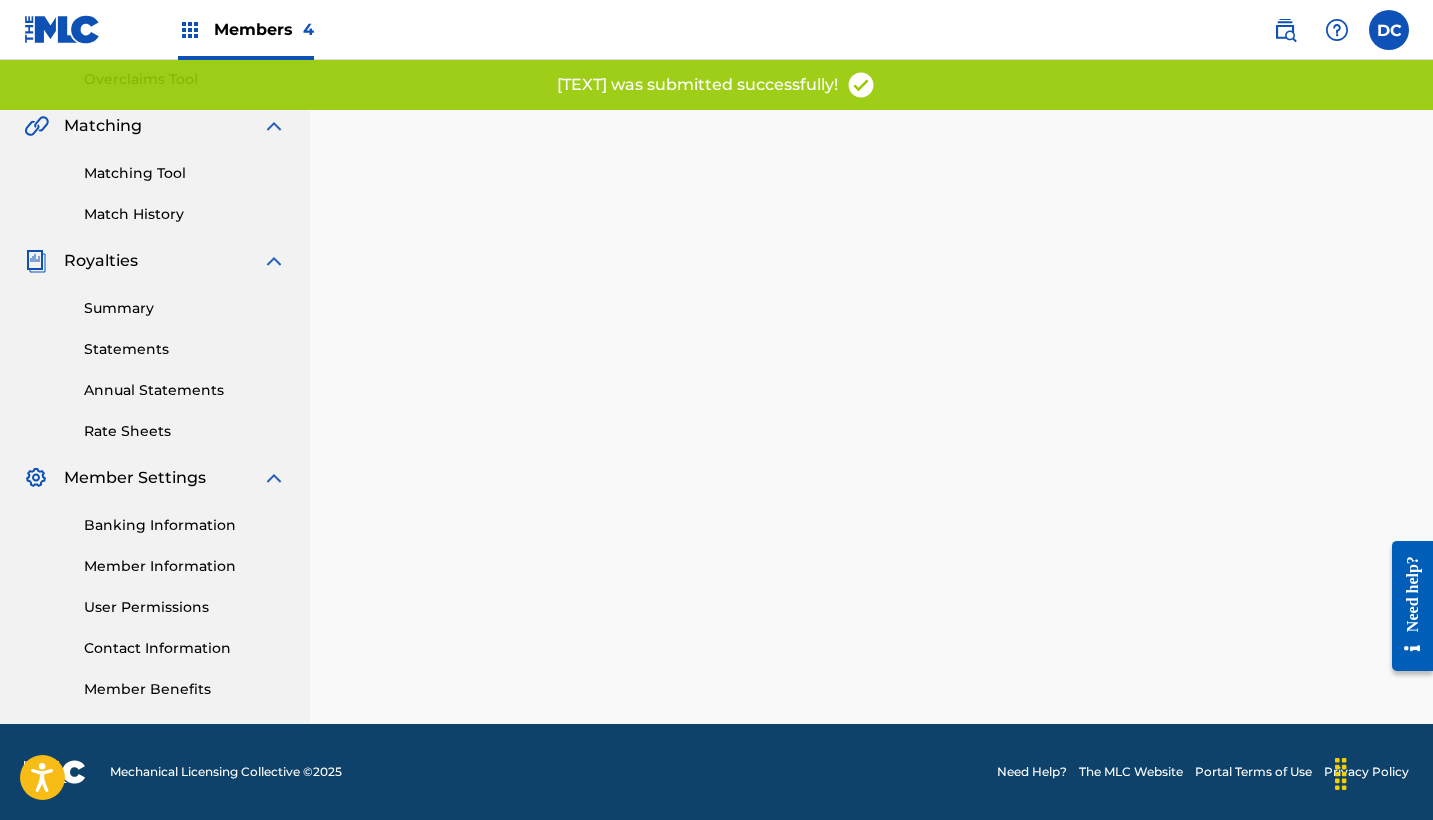 scroll, scrollTop: 0, scrollLeft: 0, axis: both 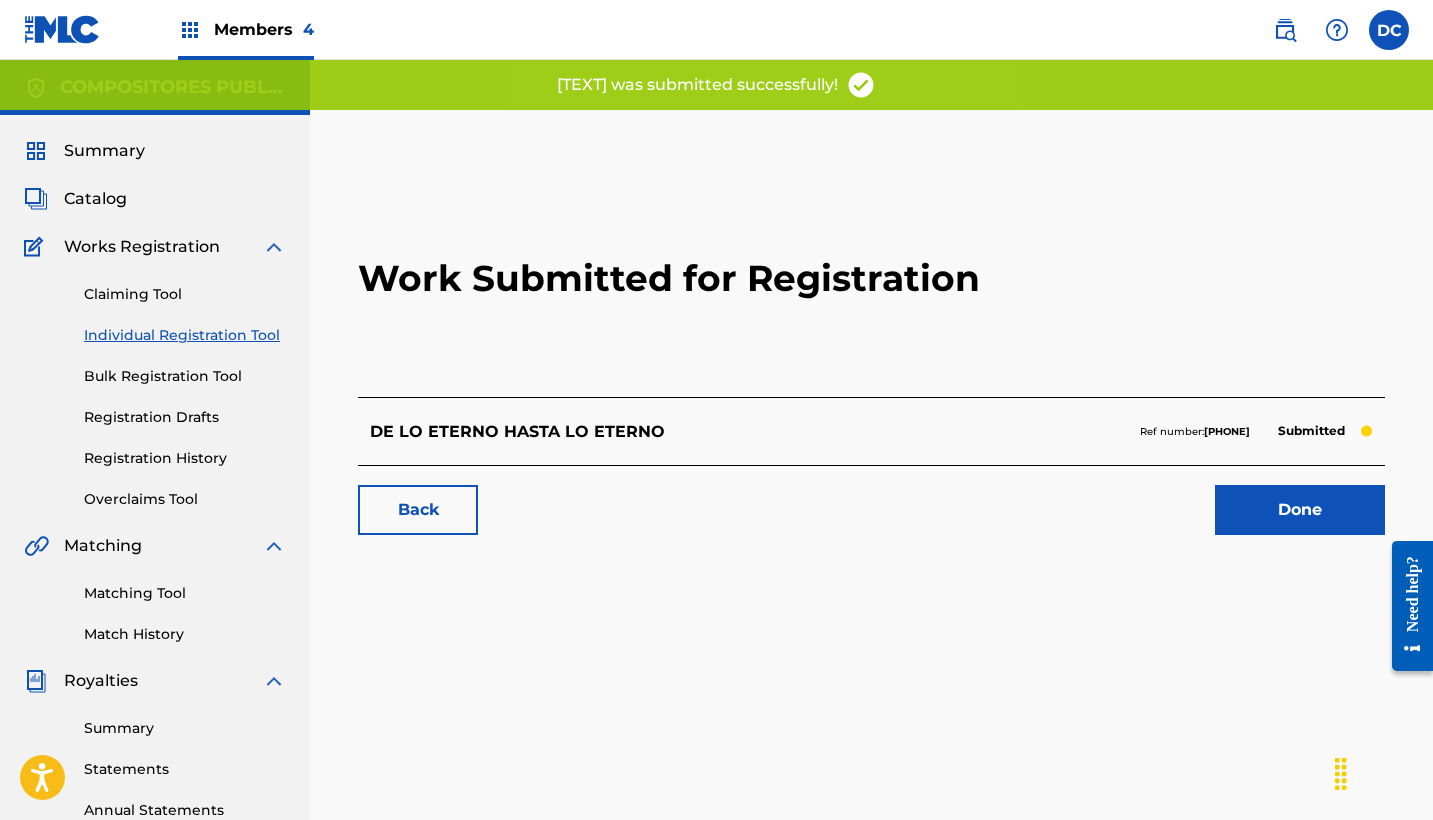 click on "[PHONE]" at bounding box center (1227, 431) 